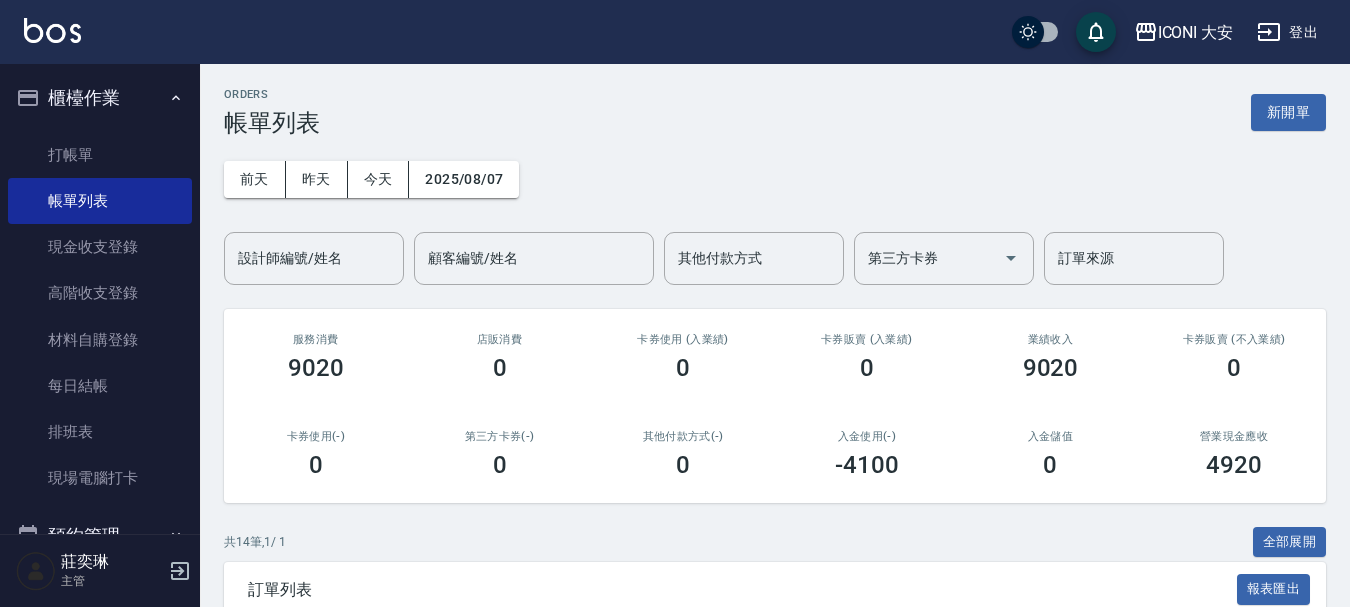 scroll, scrollTop: 0, scrollLeft: 0, axis: both 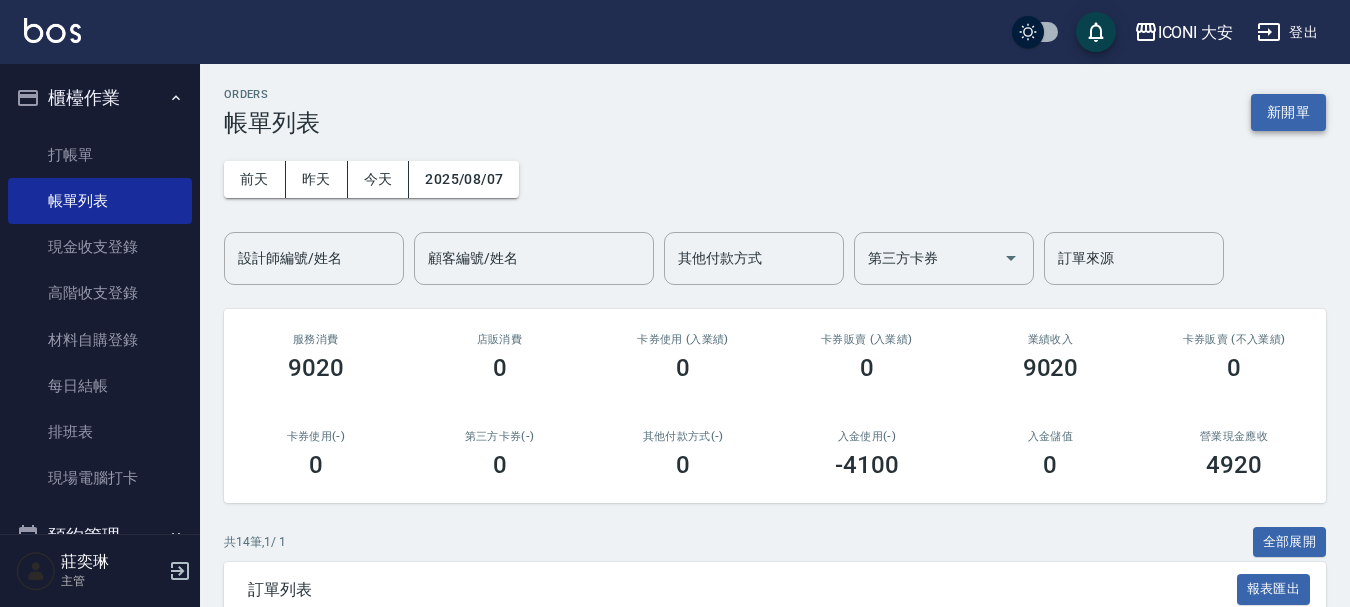 click on "新開單" at bounding box center (1288, 112) 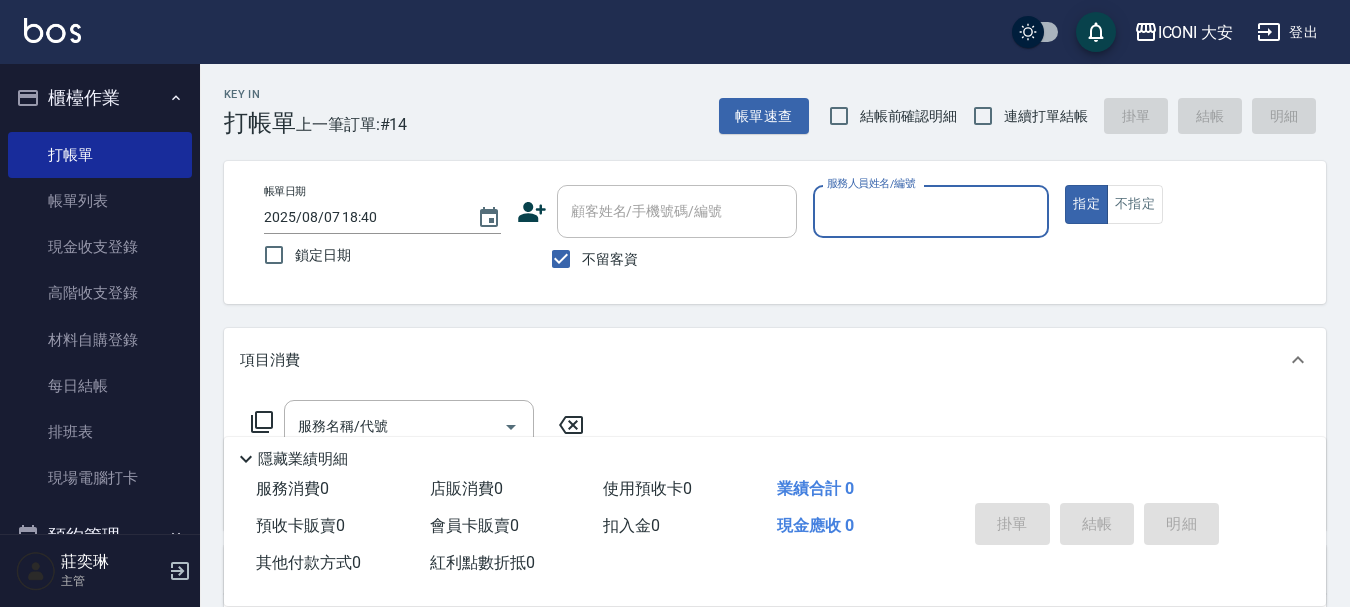 click on "服務人員姓名/編號" at bounding box center [931, 211] 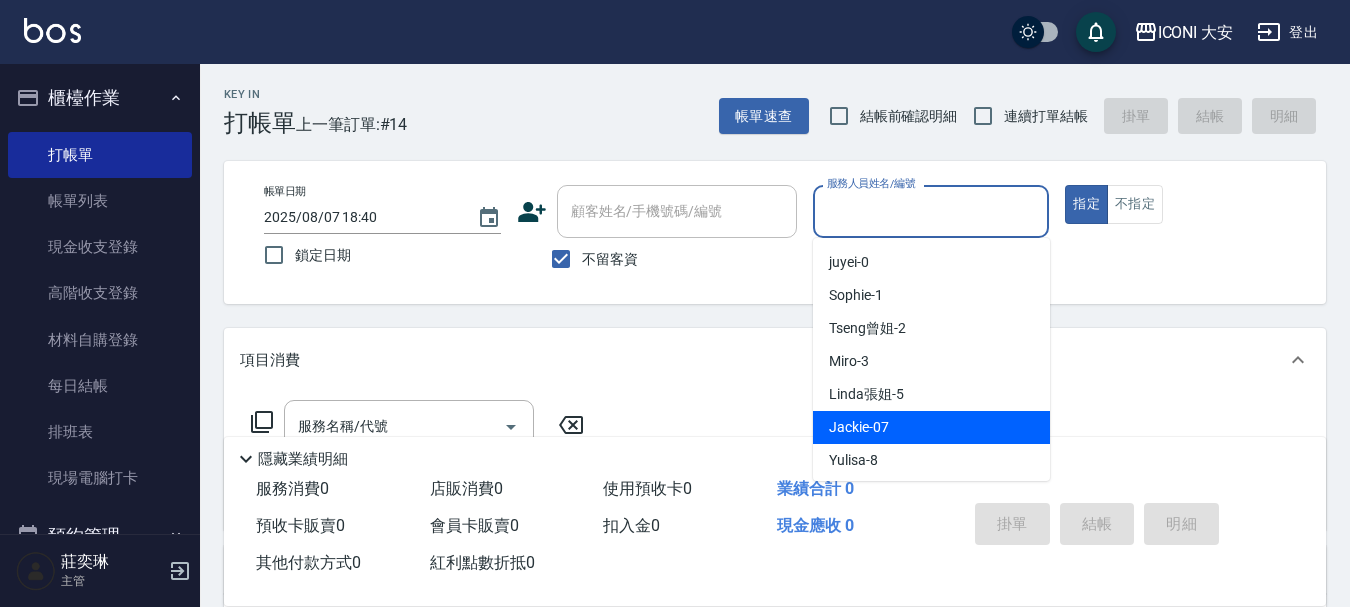 drag, startPoint x: 901, startPoint y: 418, endPoint x: 883, endPoint y: 412, distance: 18.973665 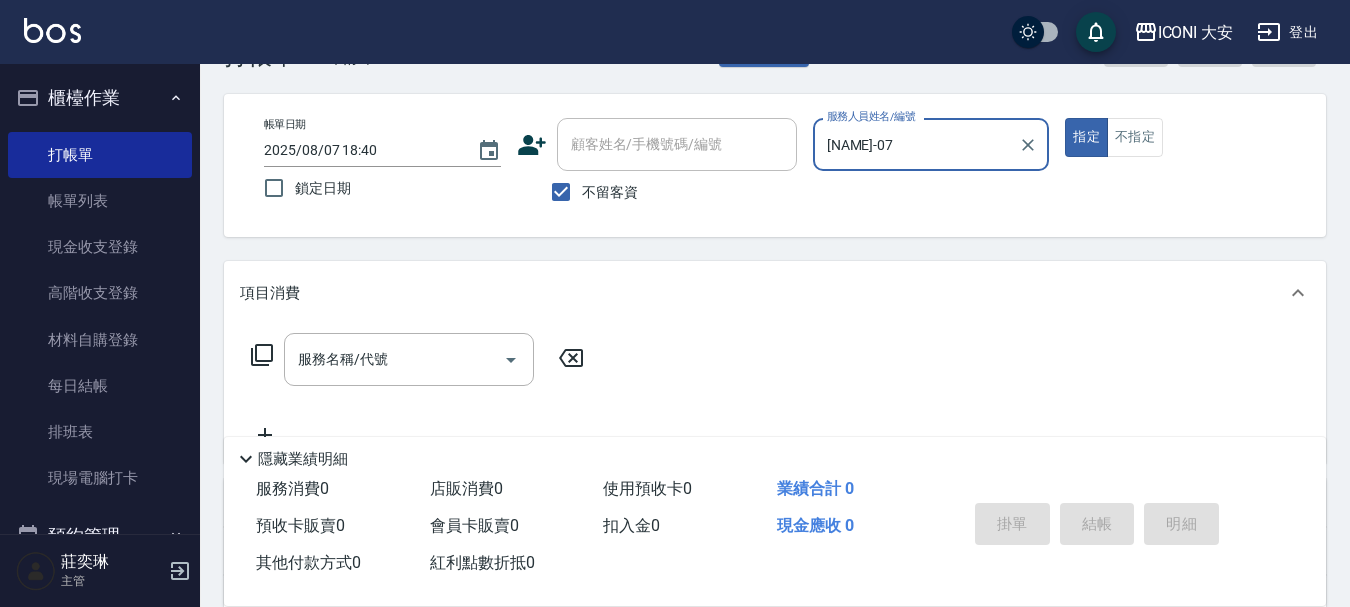 scroll, scrollTop: 100, scrollLeft: 0, axis: vertical 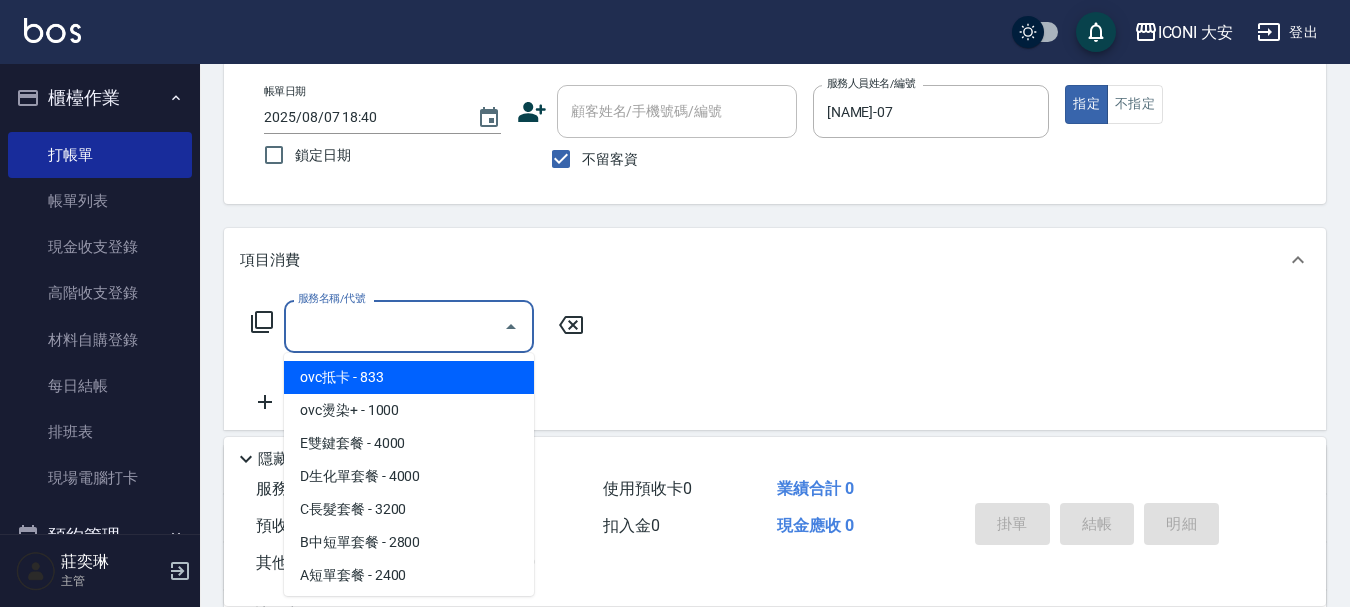 click on "服務名稱/代號" at bounding box center [394, 326] 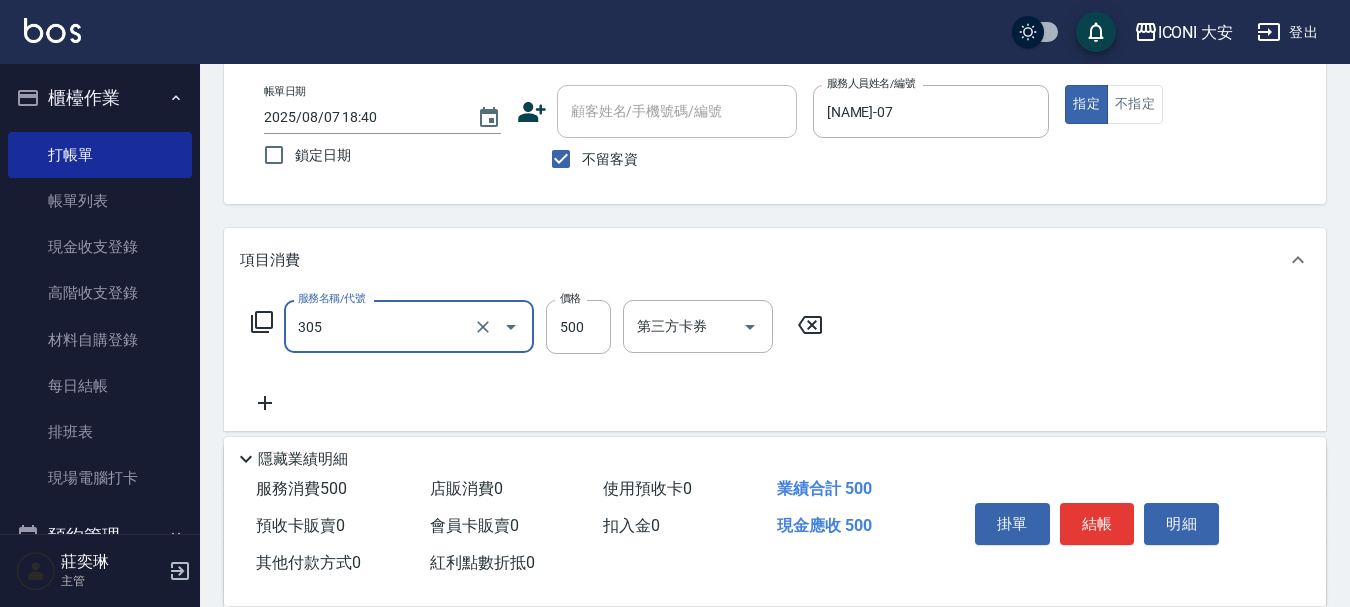 type on "剪髮(305)" 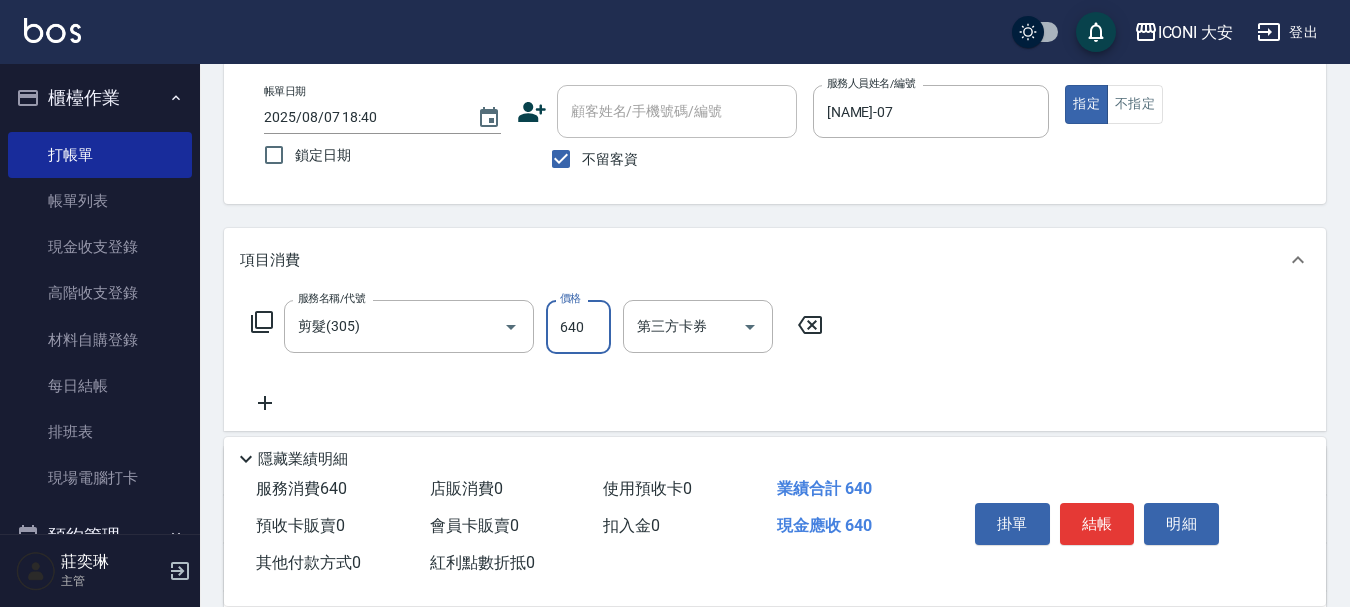 type on "640" 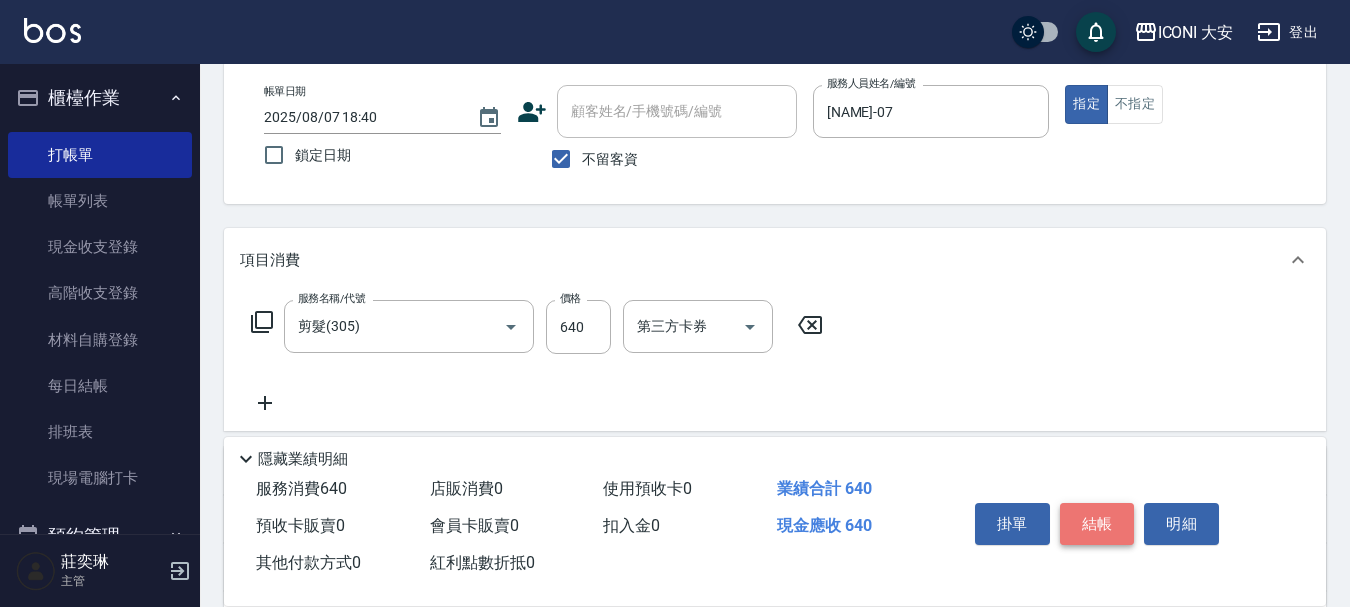 click on "結帳" at bounding box center [1097, 524] 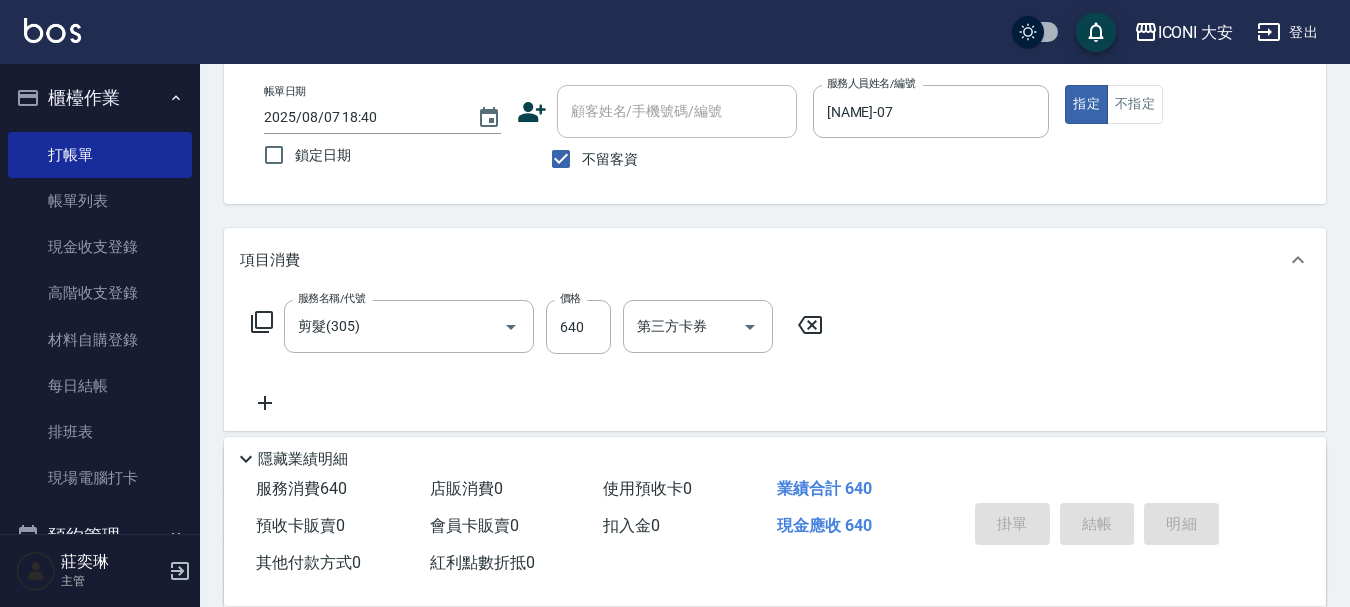 scroll, scrollTop: 0, scrollLeft: 0, axis: both 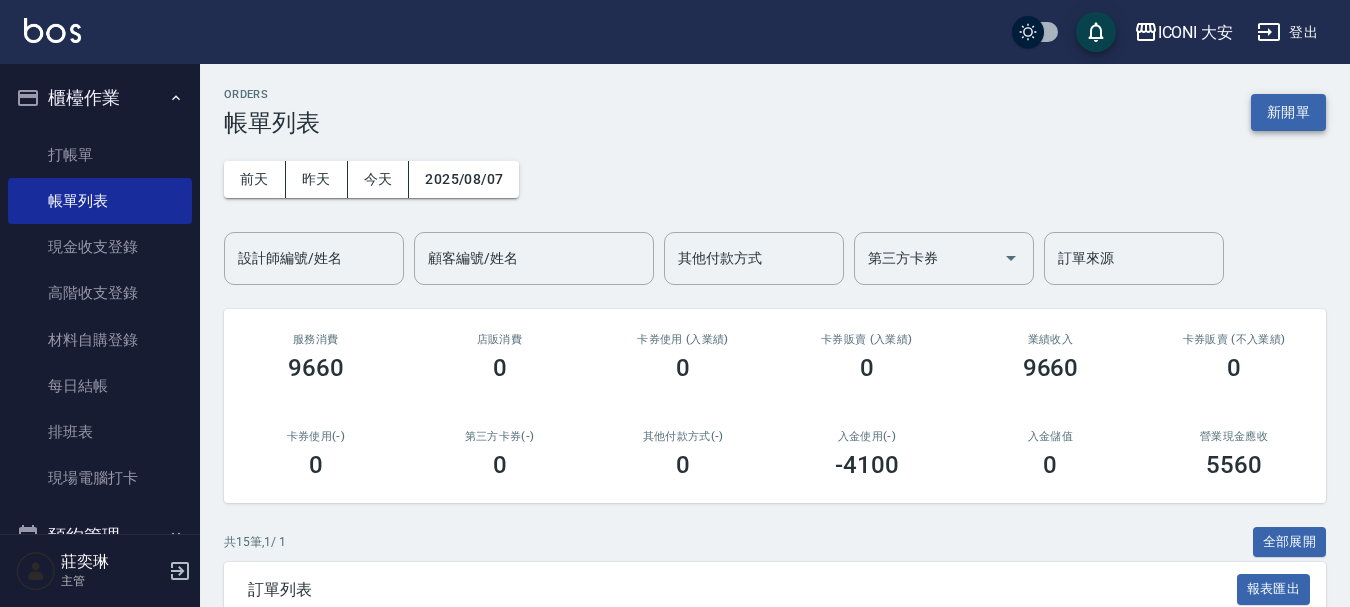 click on "新開單" at bounding box center (1288, 112) 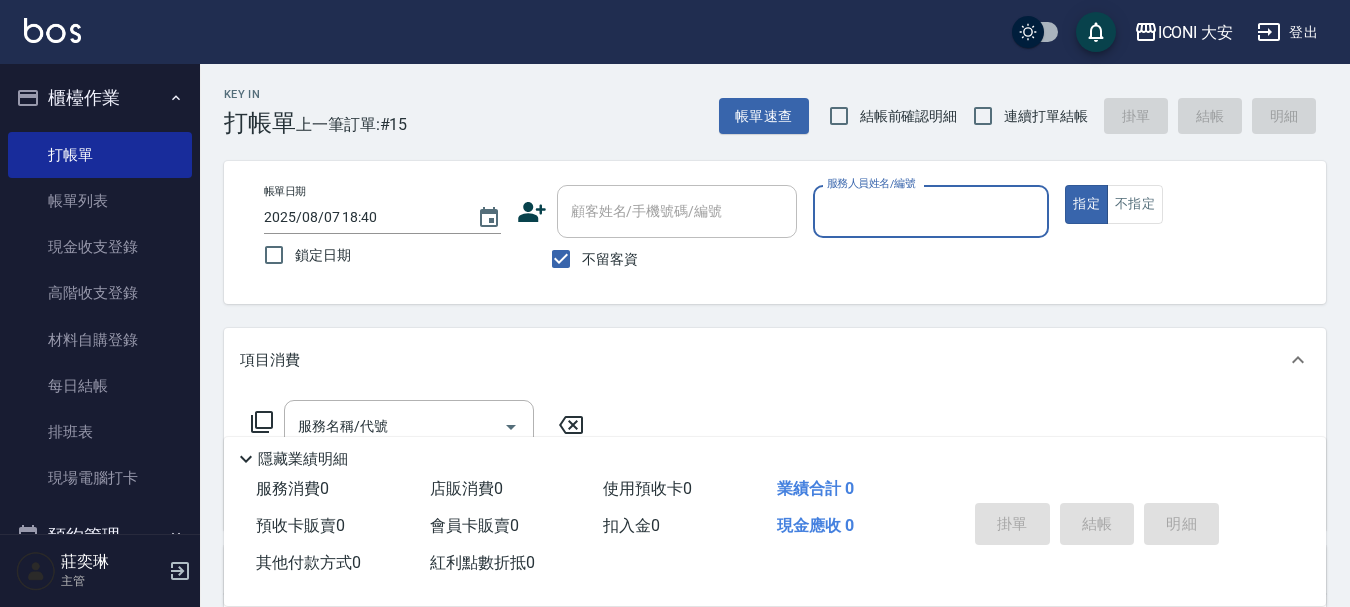 click on "服務人員姓名/編號" at bounding box center [931, 211] 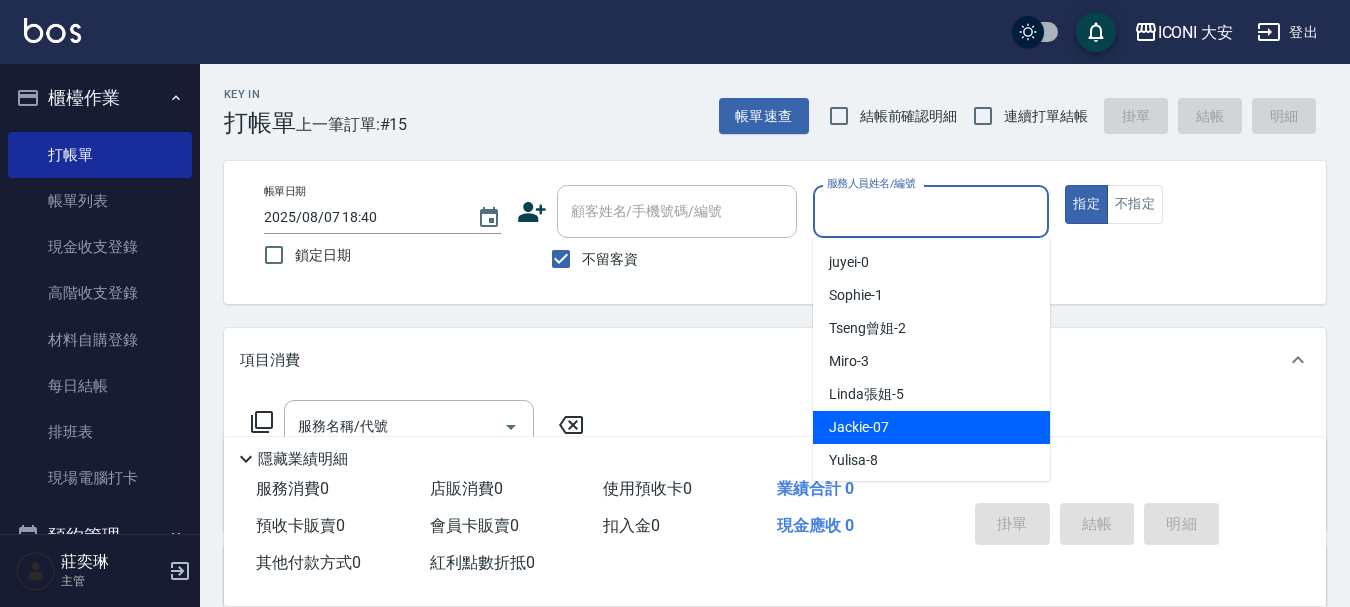 click on "[NAME] -07" at bounding box center (931, 427) 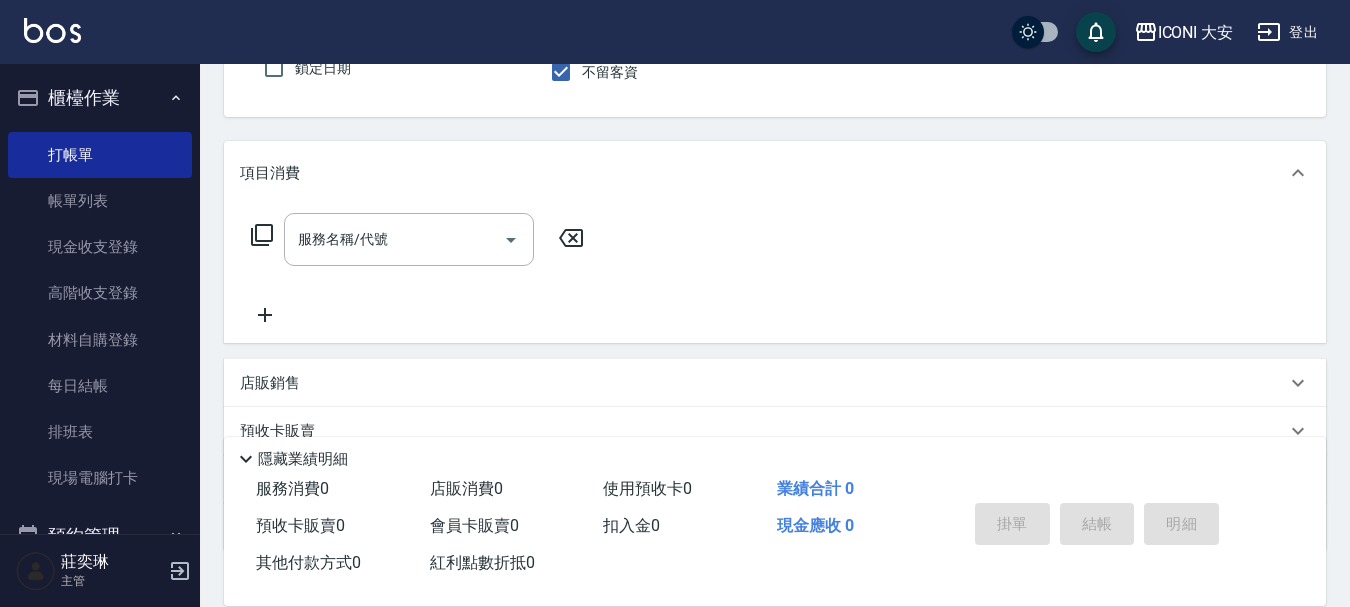 scroll, scrollTop: 200, scrollLeft: 0, axis: vertical 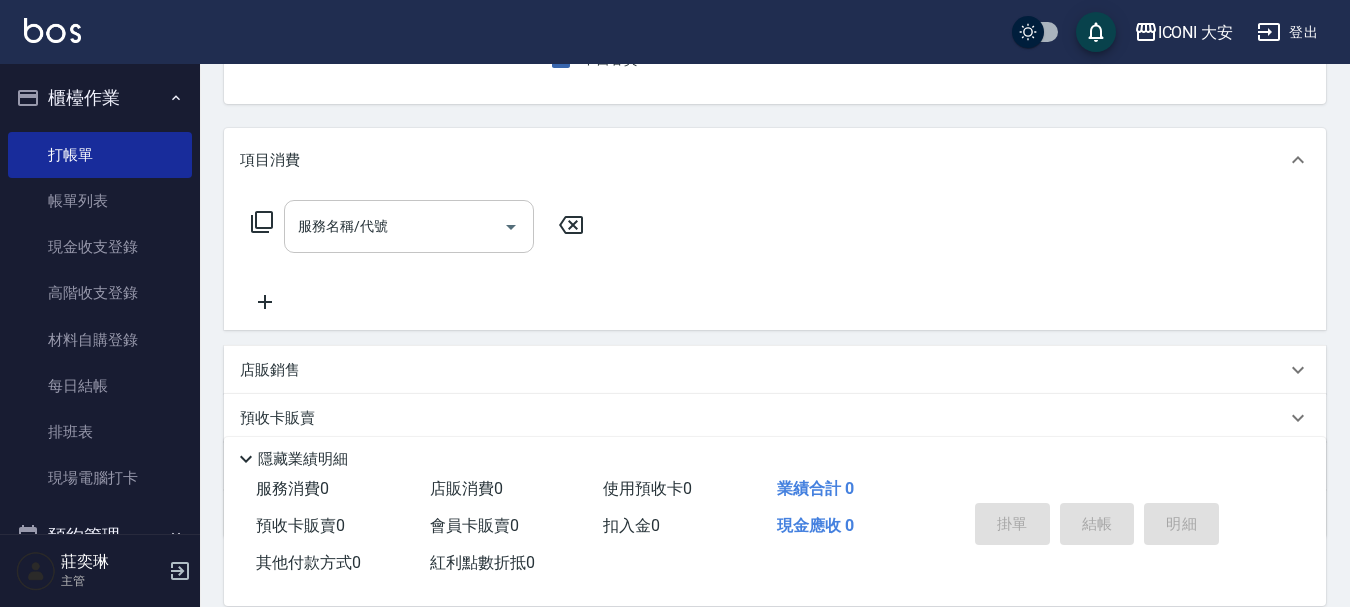 click on "服務名稱/代號" at bounding box center (394, 226) 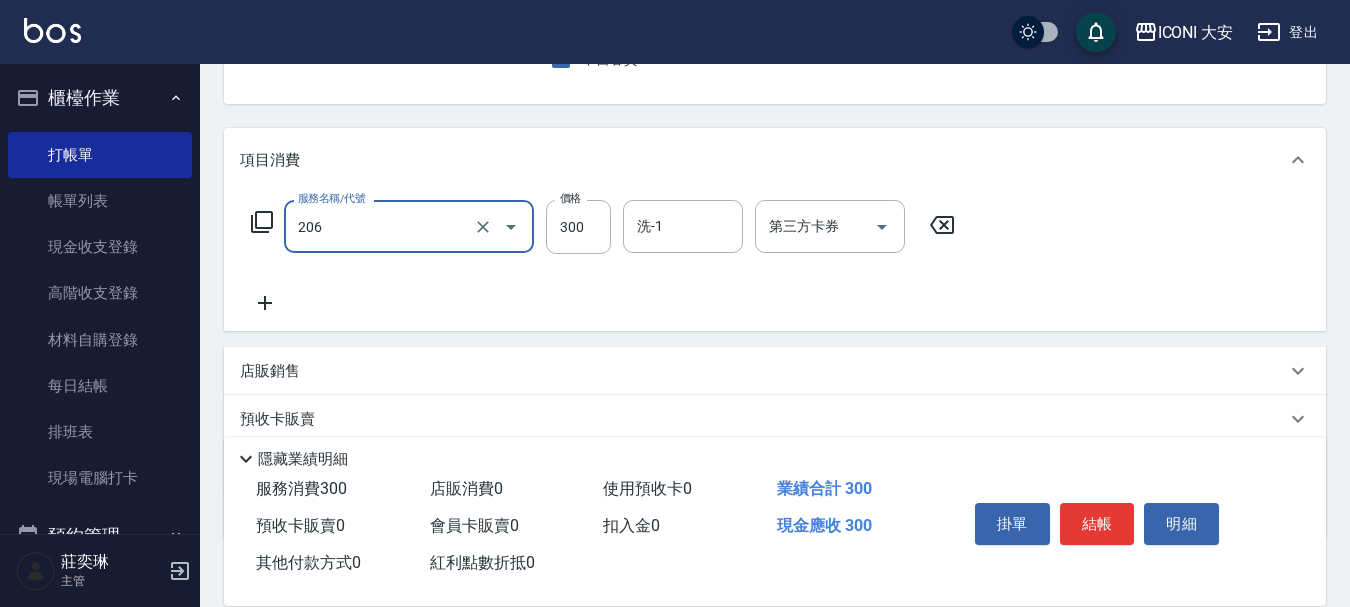 type on "洗髮(206)" 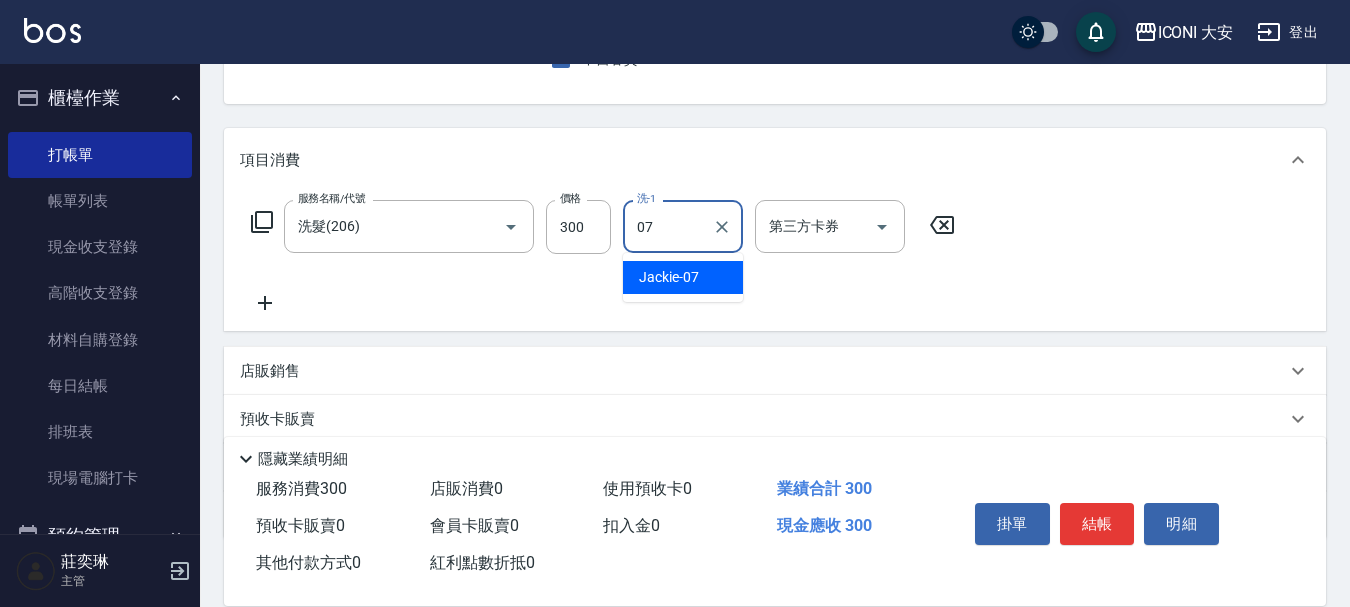 type on "[NAME]-07" 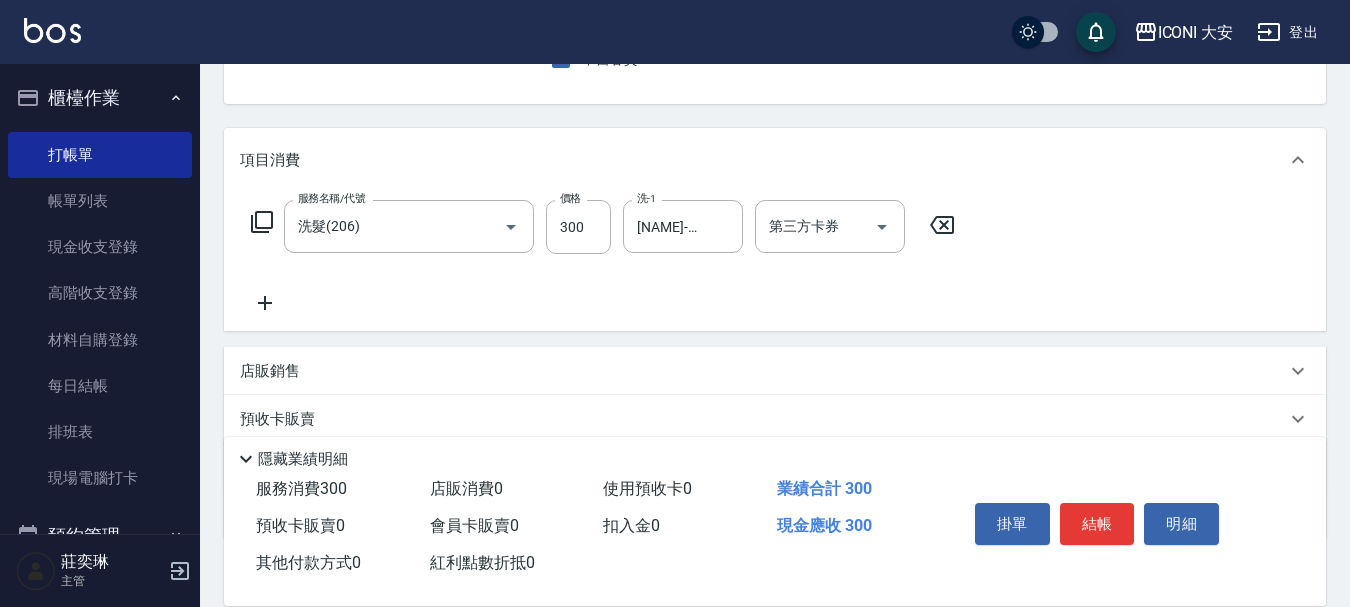 click 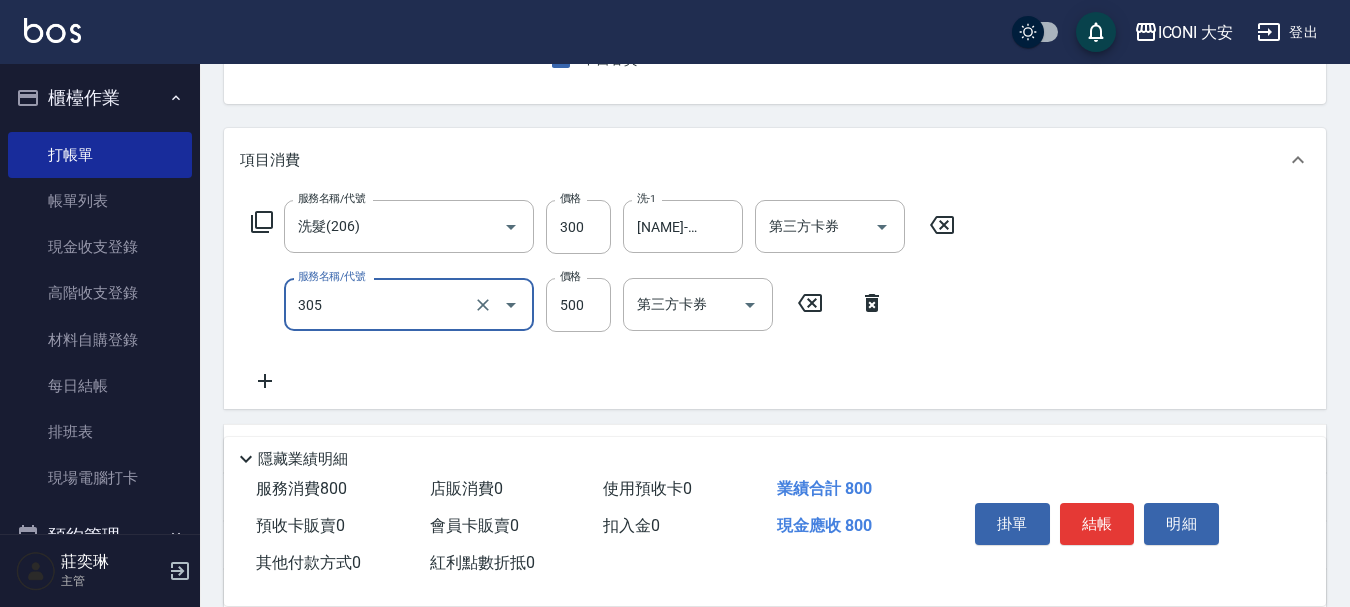 type on "剪髮(305)" 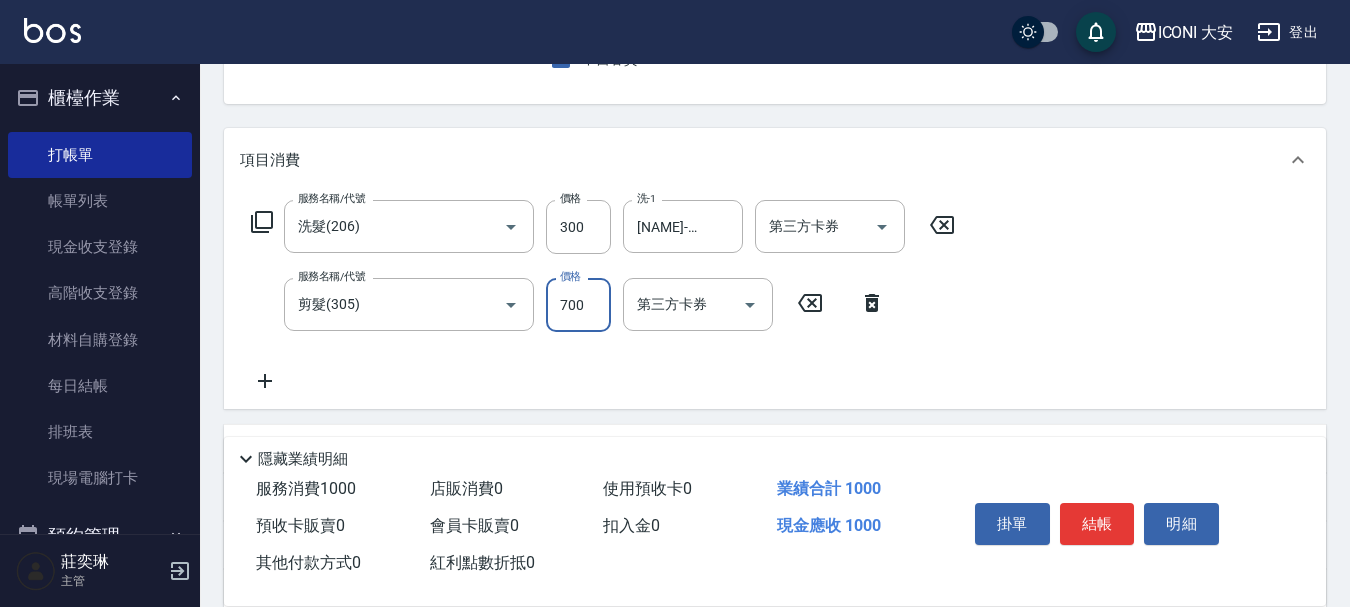 type on "700" 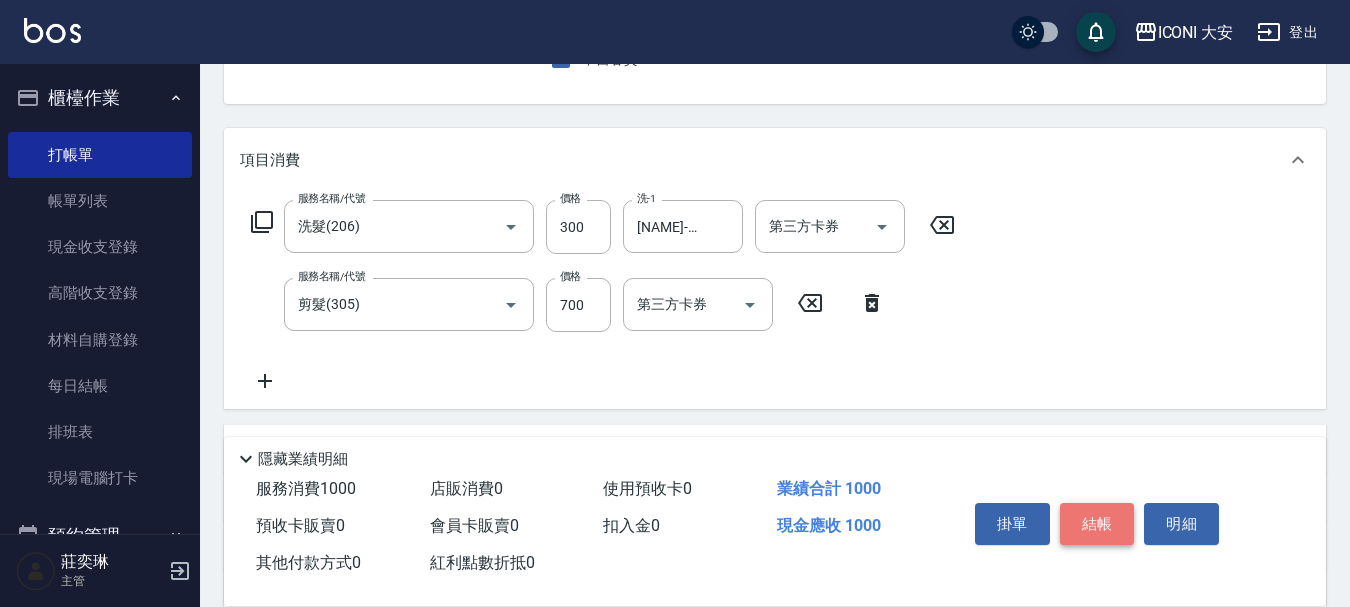 click on "結帳" at bounding box center [1097, 524] 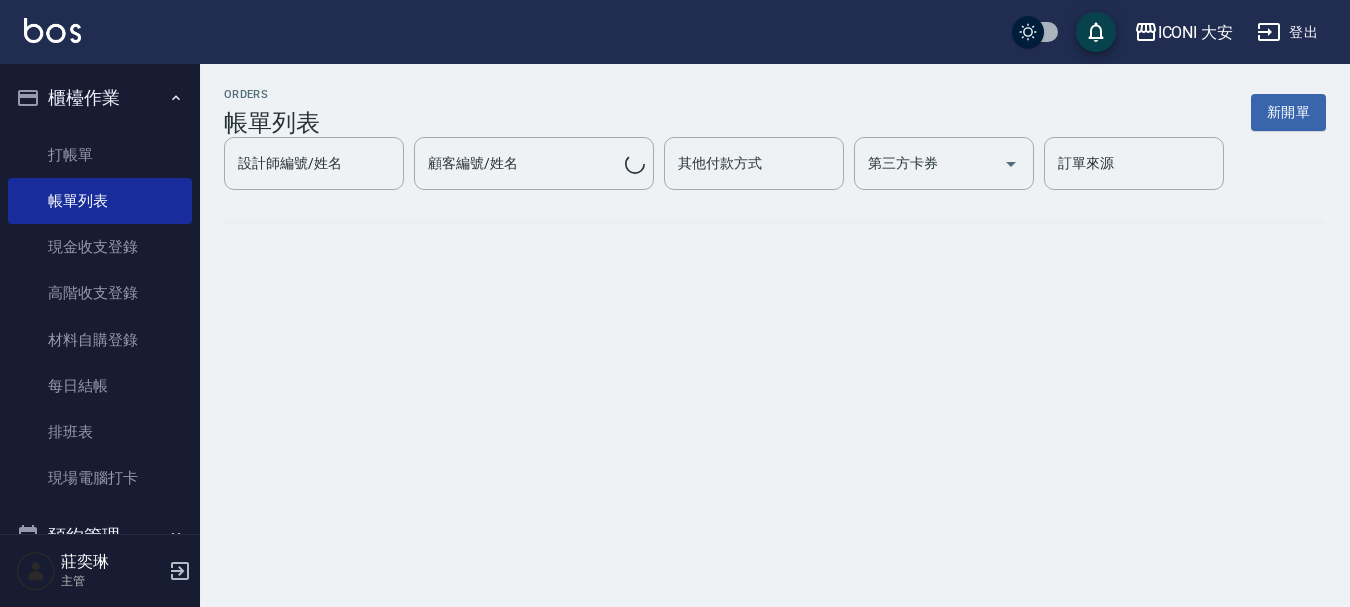 scroll, scrollTop: 0, scrollLeft: 0, axis: both 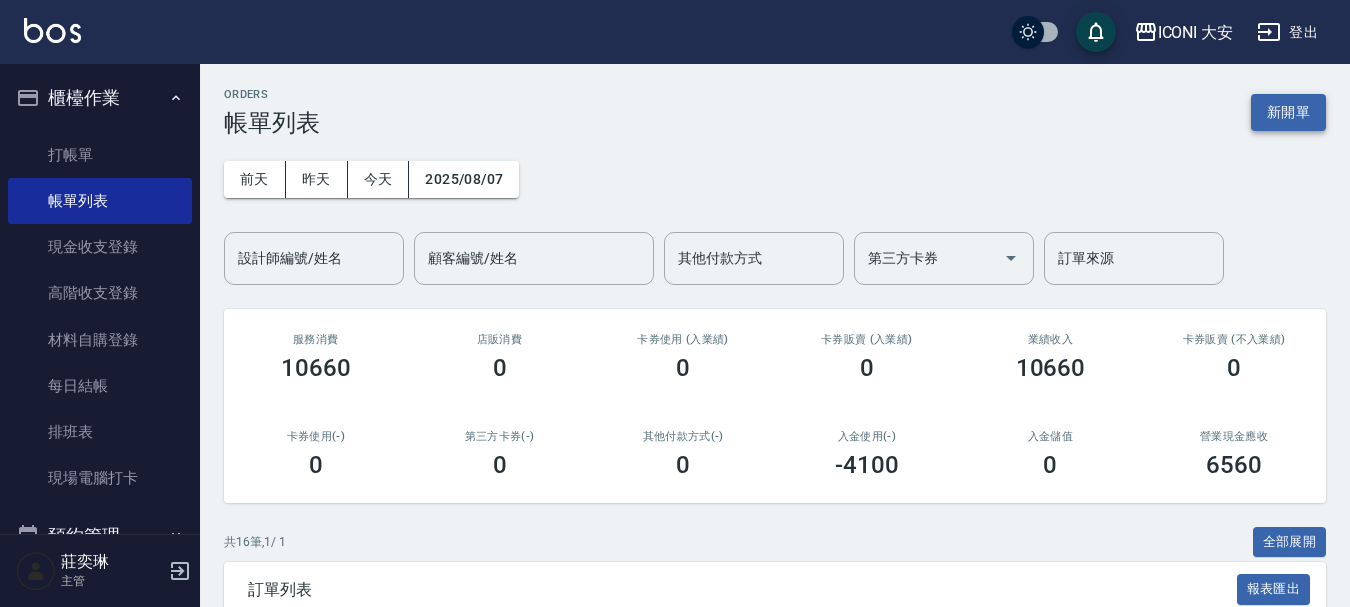 click on "新開單" at bounding box center [1288, 112] 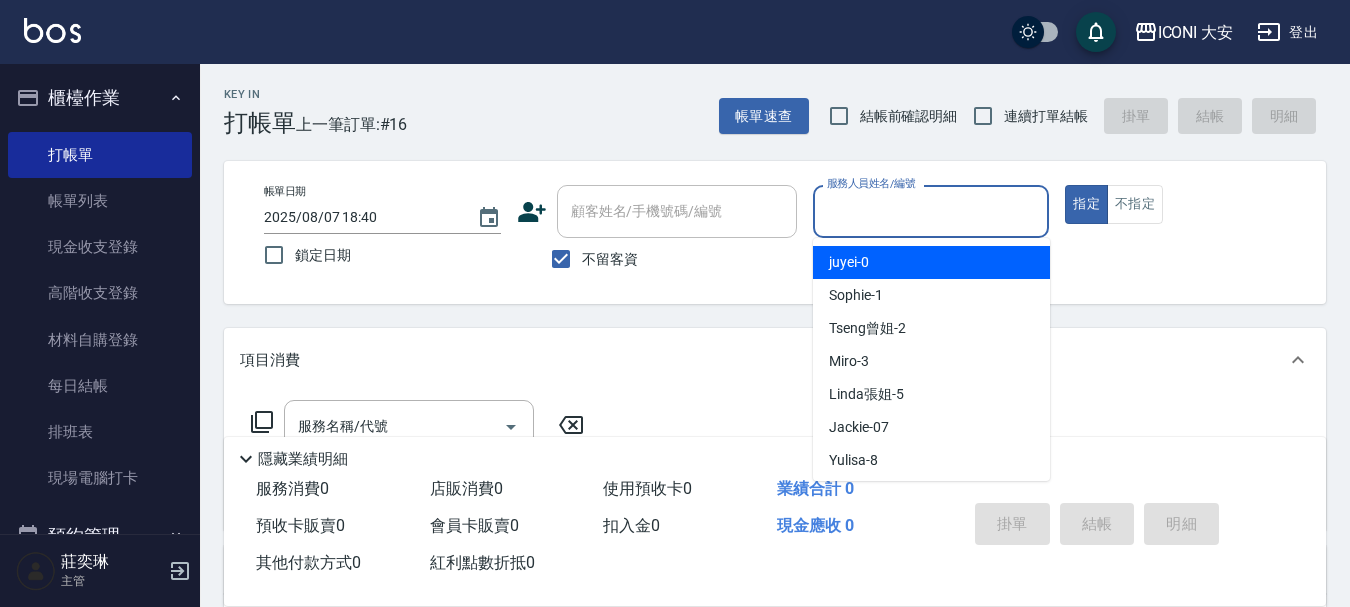 click on "服務人員姓名/編號" at bounding box center (931, 211) 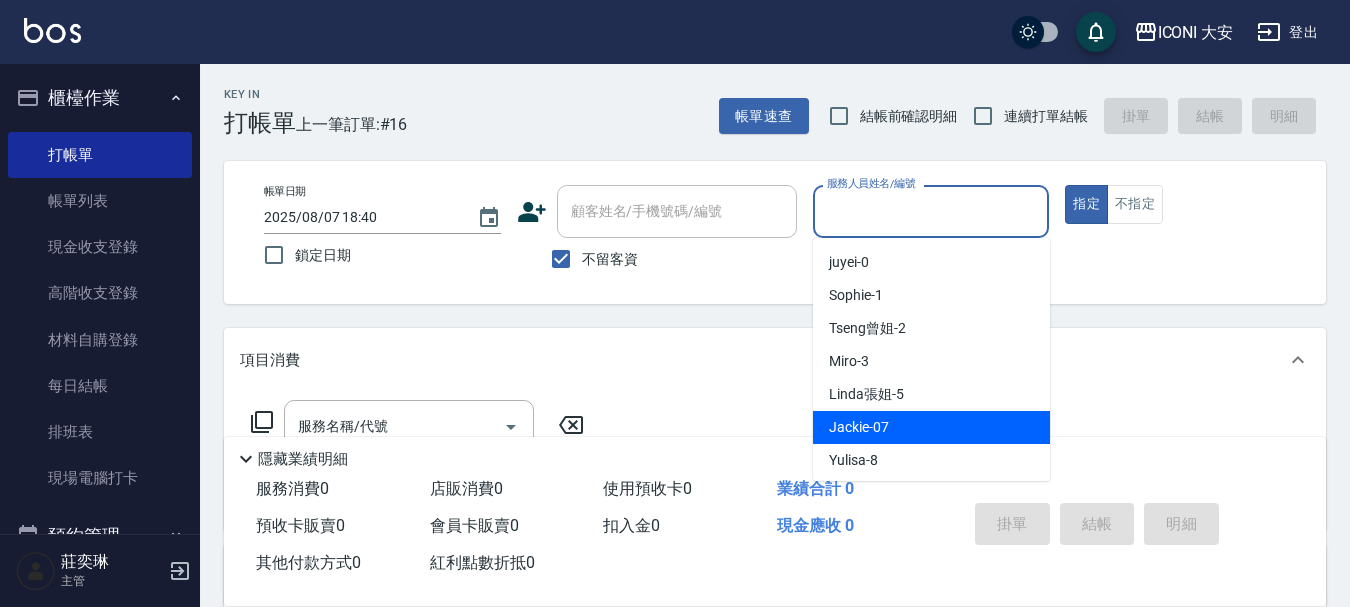 click on "[NAME] -07" at bounding box center [859, 427] 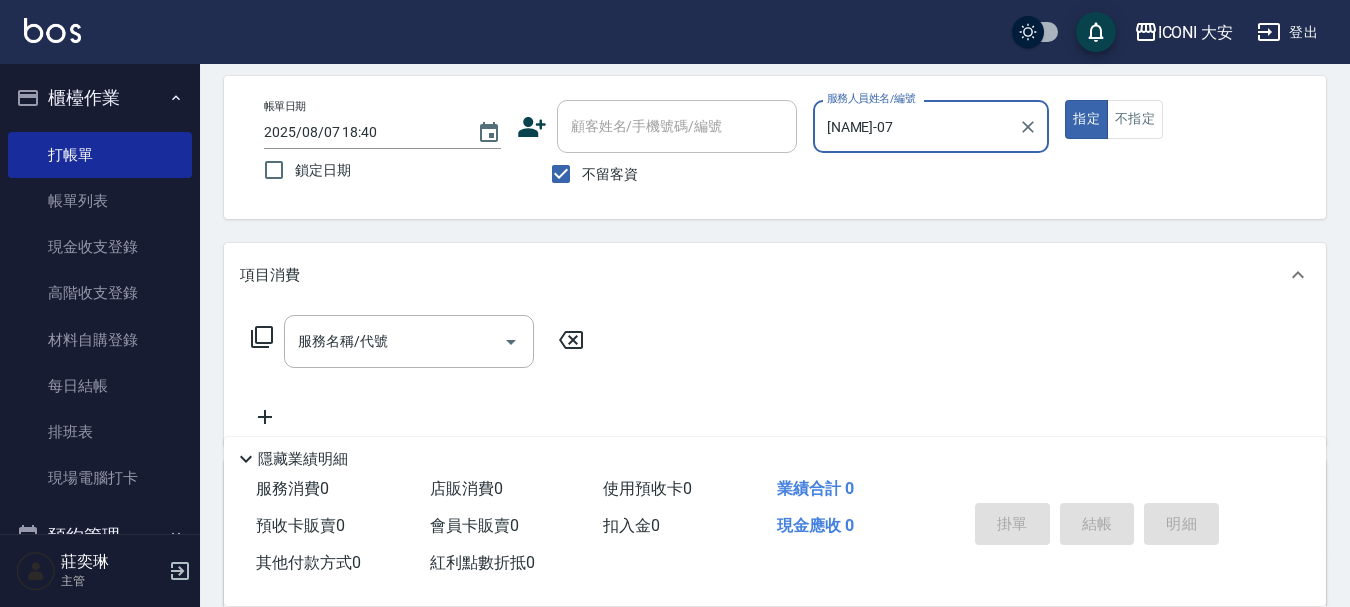 scroll, scrollTop: 200, scrollLeft: 0, axis: vertical 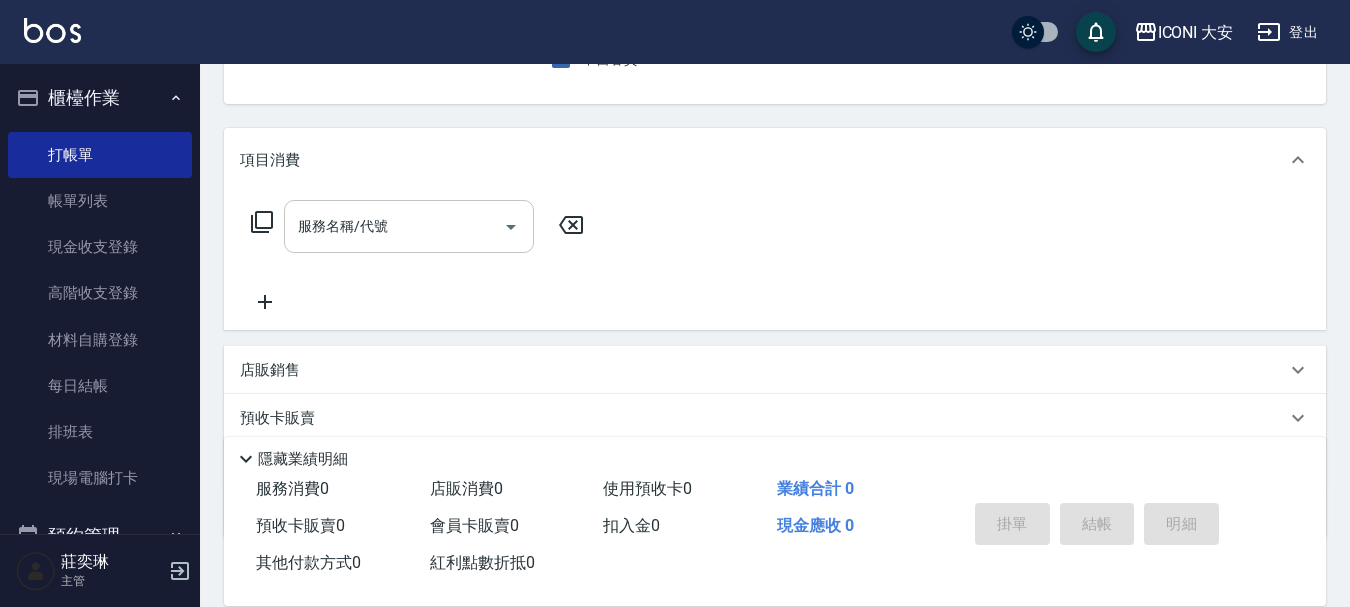 click on "服務名稱/代號" at bounding box center [394, 226] 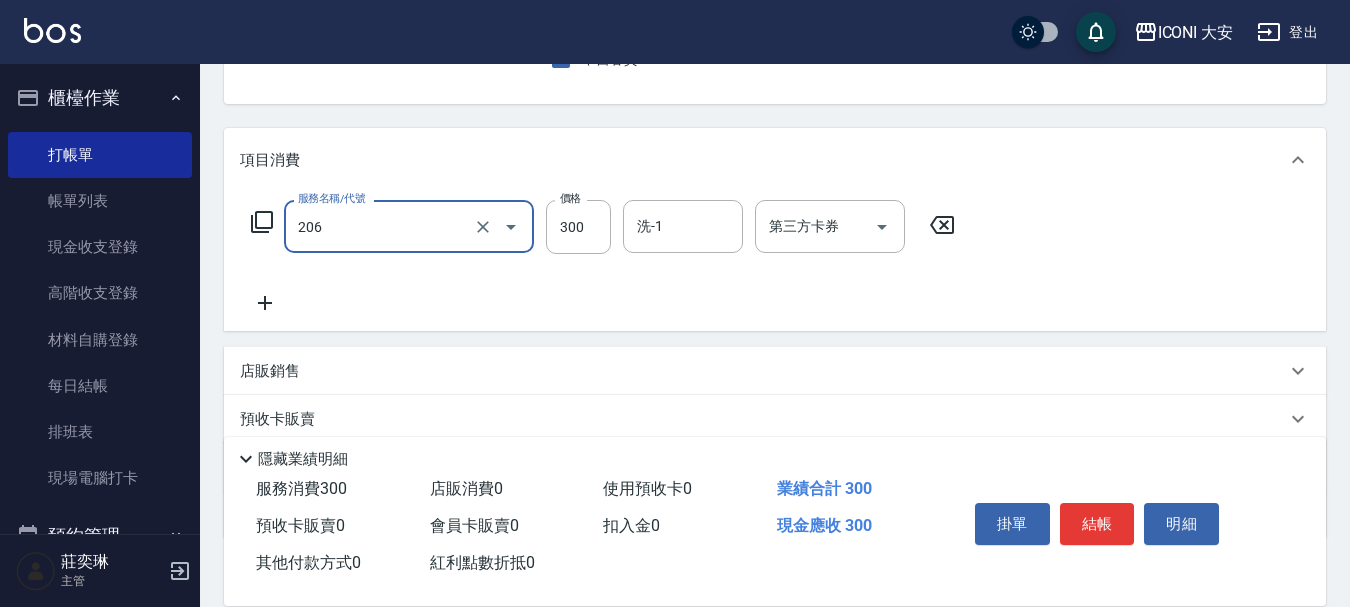 type on "洗髮(206)" 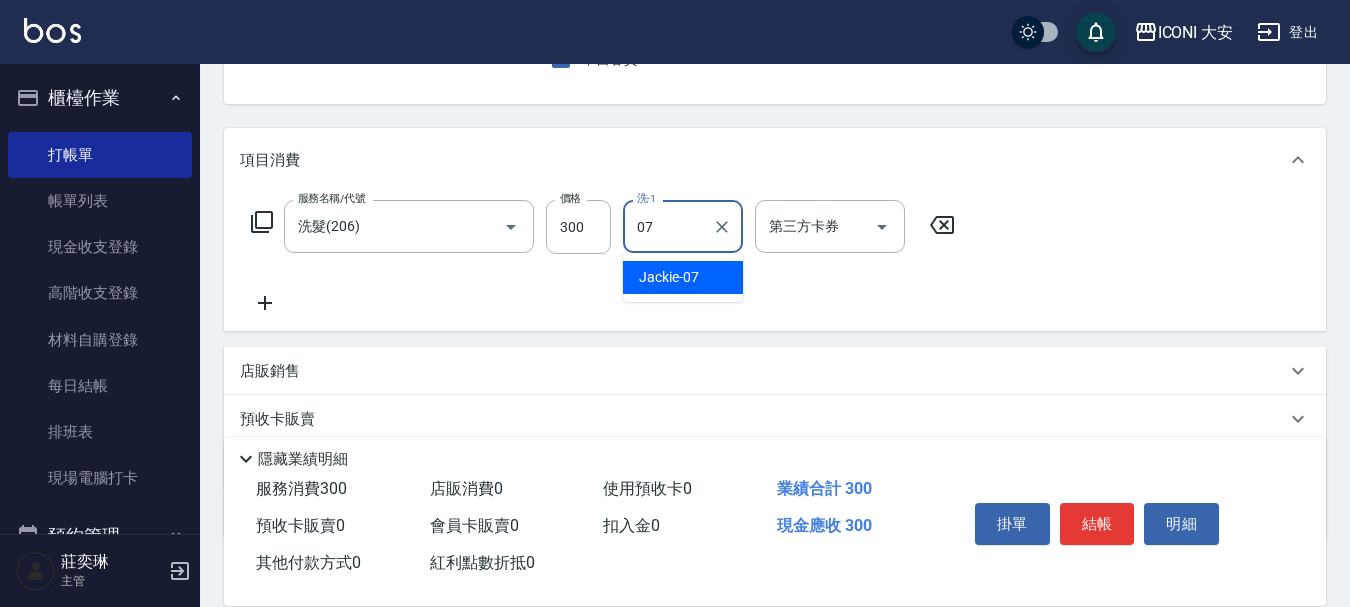 type on "[NAME]-07" 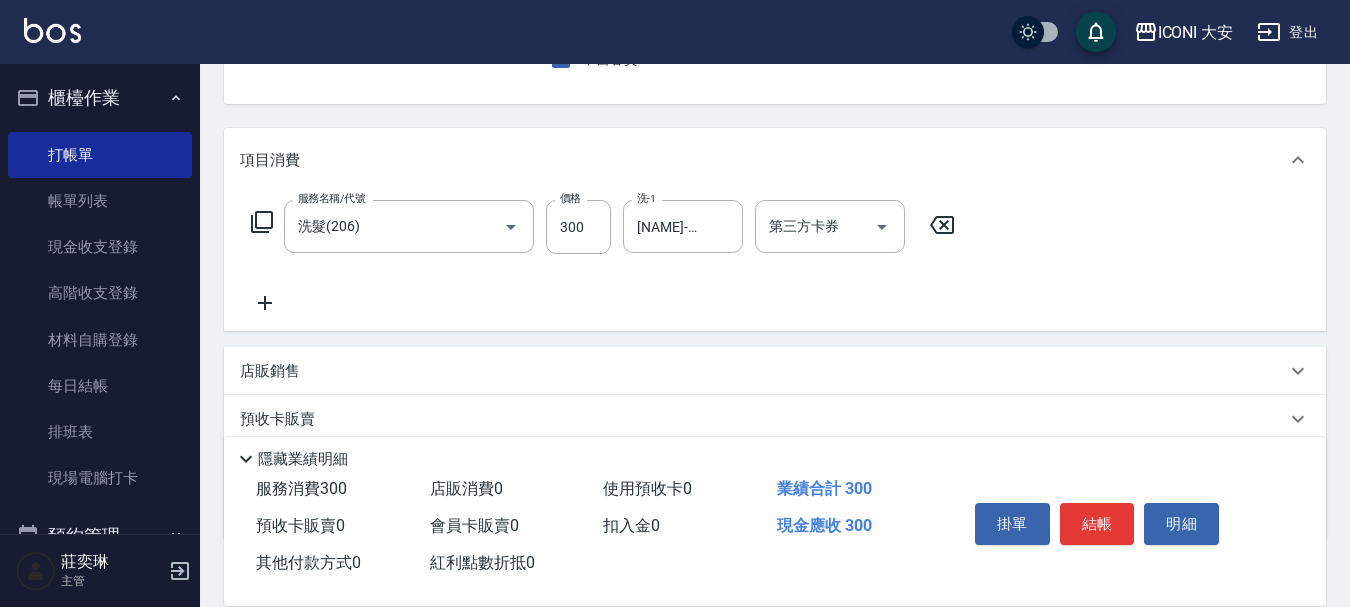 click 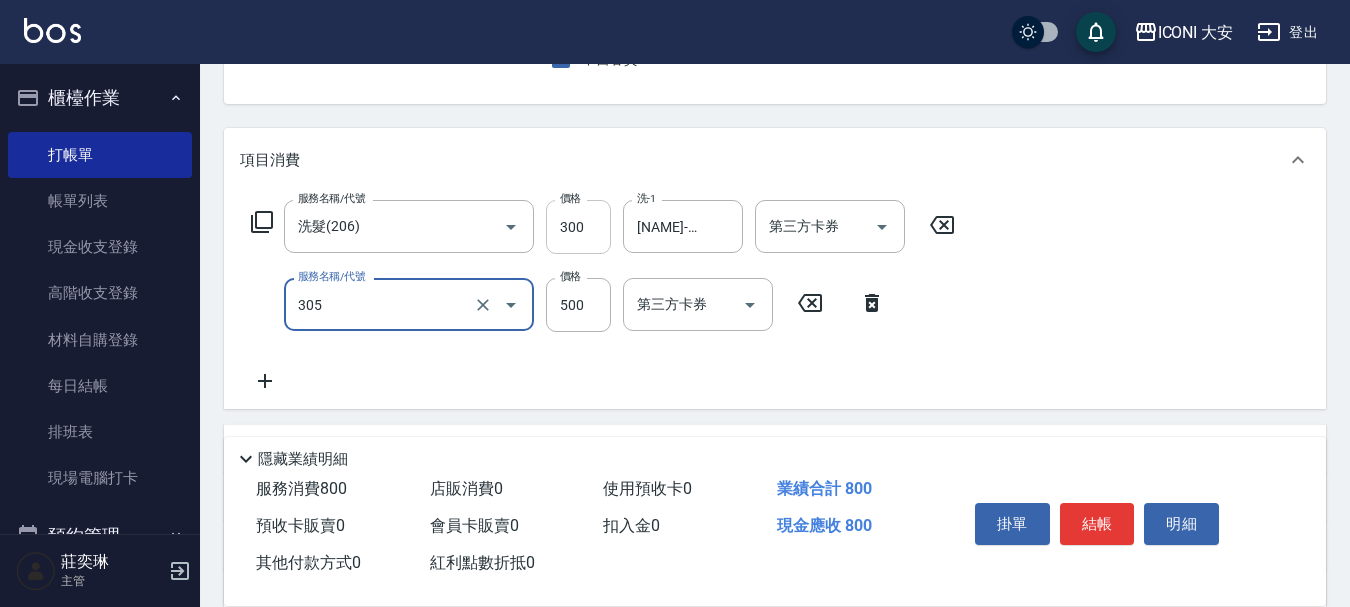 type on "剪髮(305)" 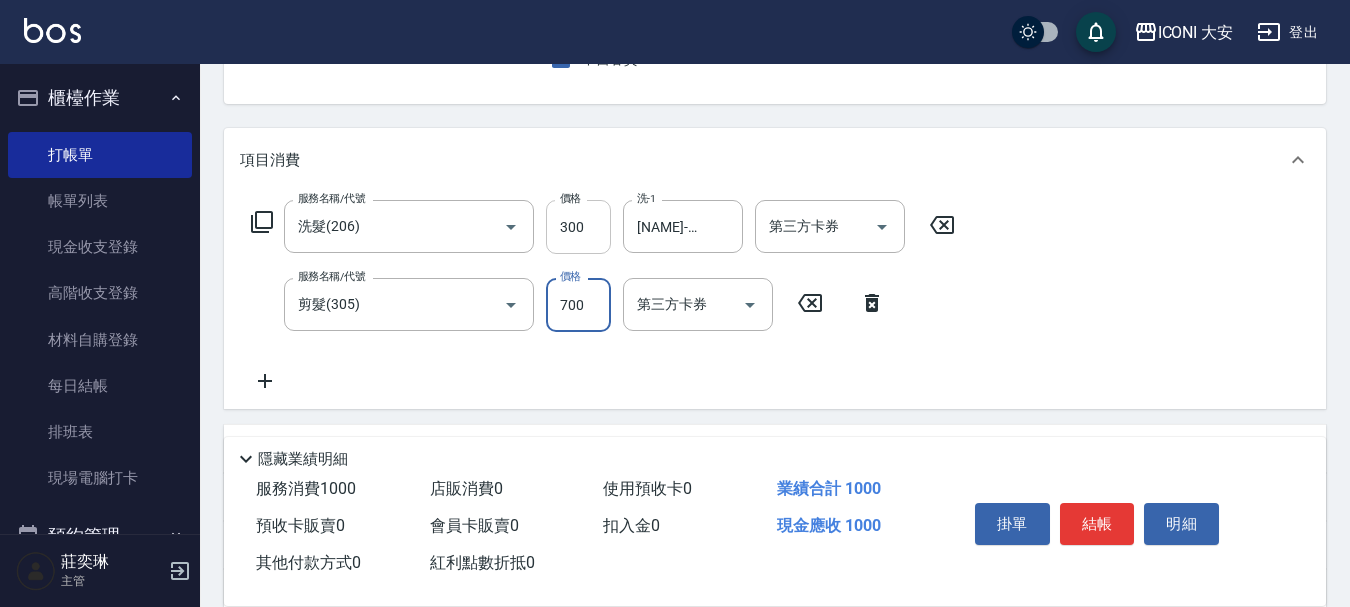 type on "700" 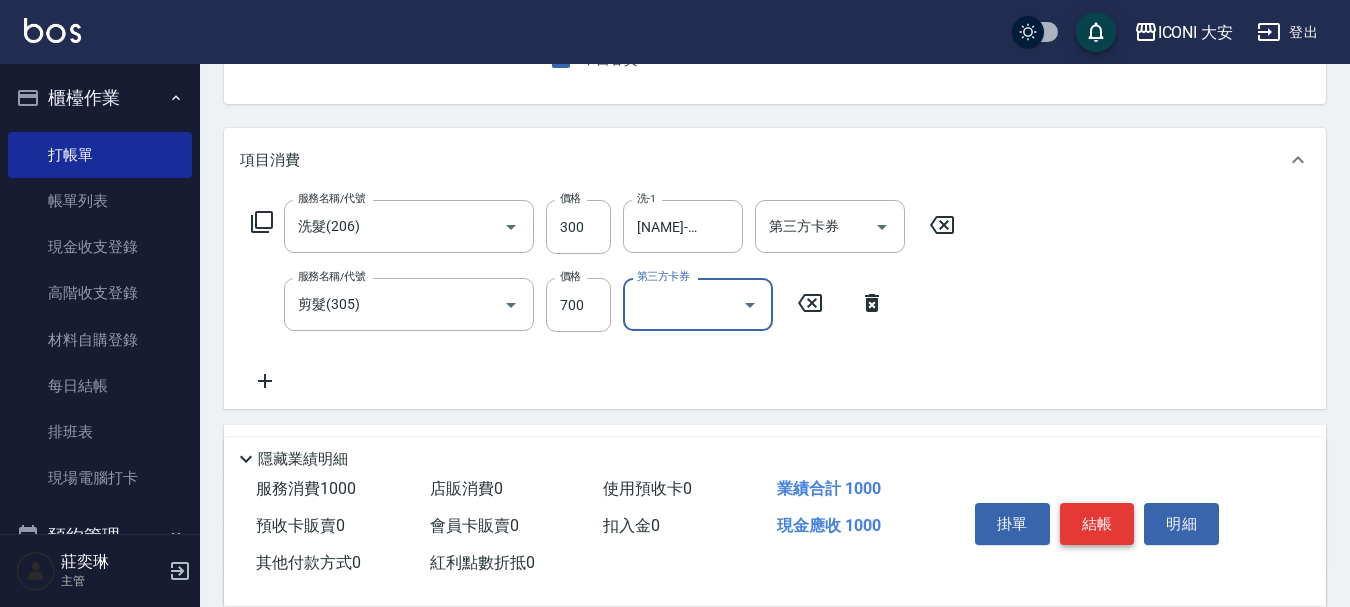 click on "結帳" at bounding box center [1097, 524] 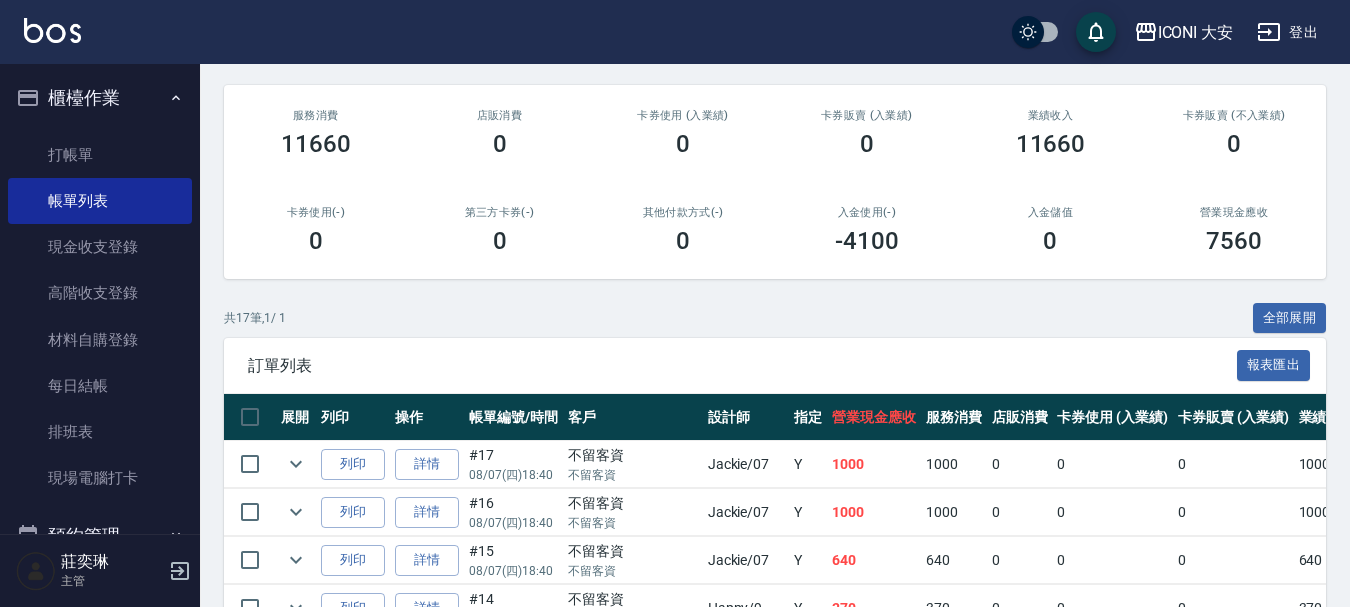 scroll, scrollTop: 0, scrollLeft: 0, axis: both 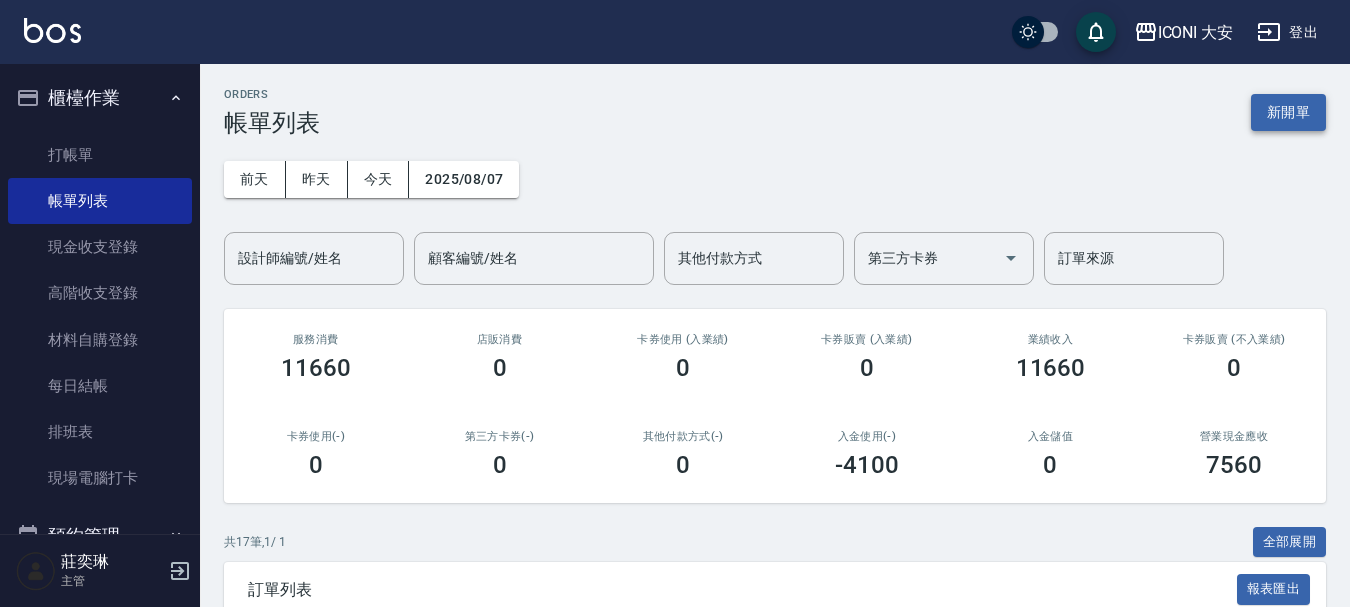 click on "新開單" at bounding box center (1288, 112) 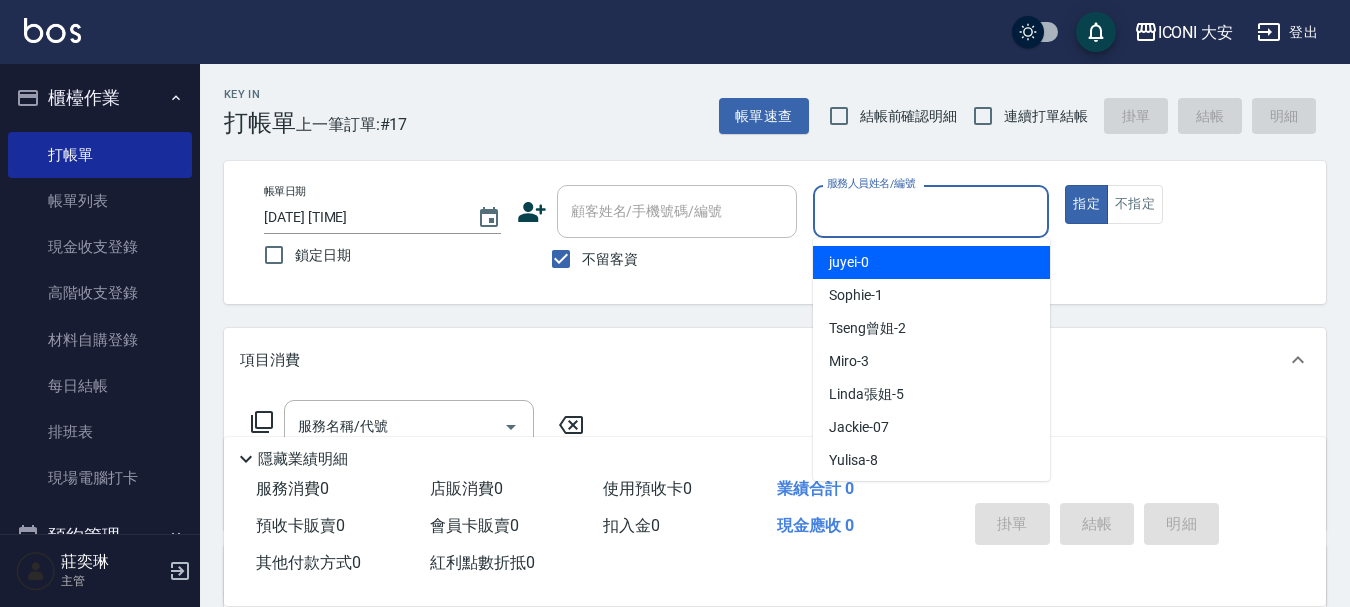 click on "服務人員姓名/編號" at bounding box center (931, 211) 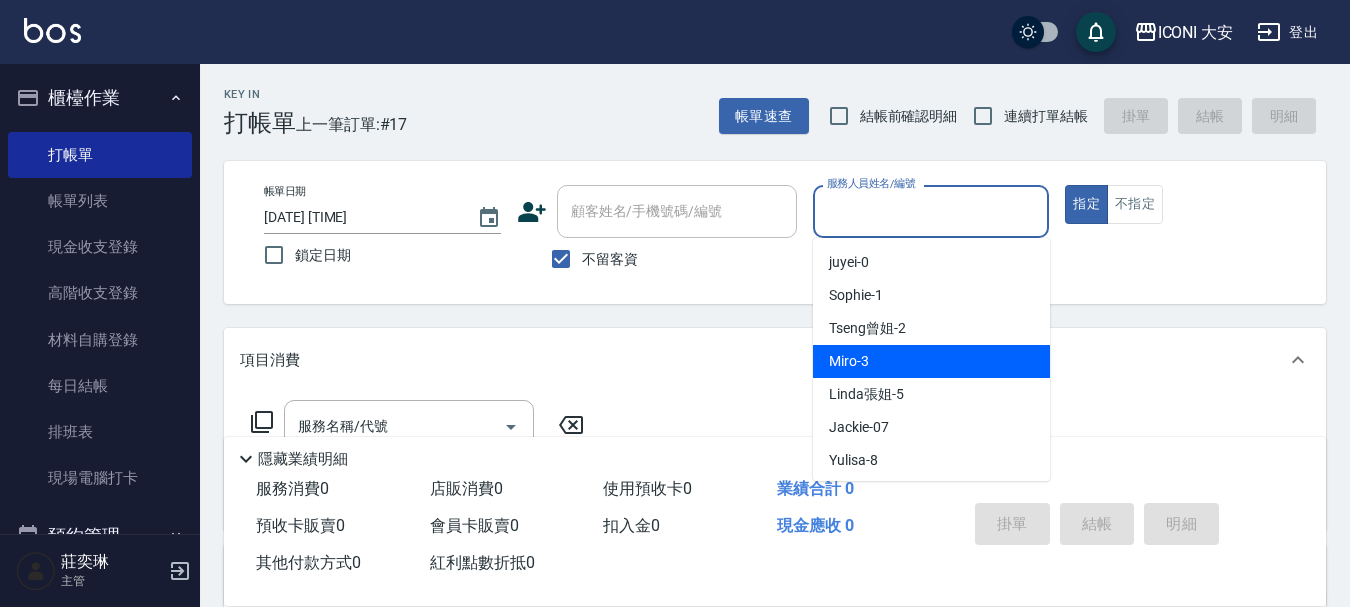 click on "Miro -3" at bounding box center (931, 361) 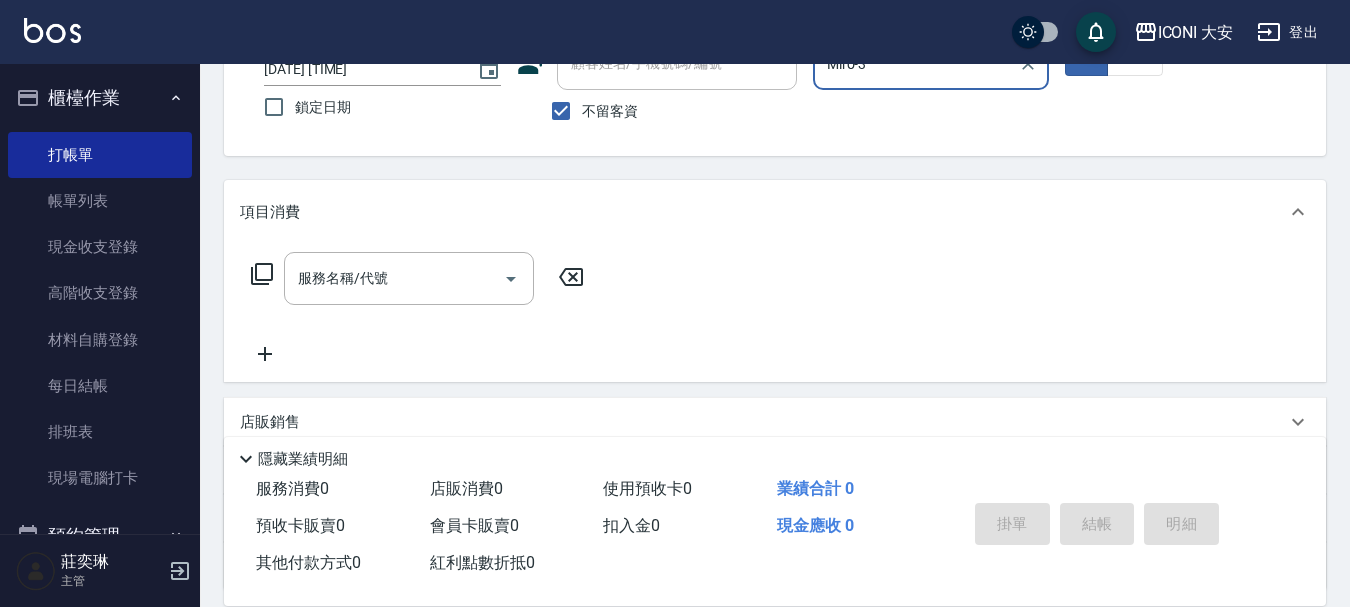 scroll, scrollTop: 200, scrollLeft: 0, axis: vertical 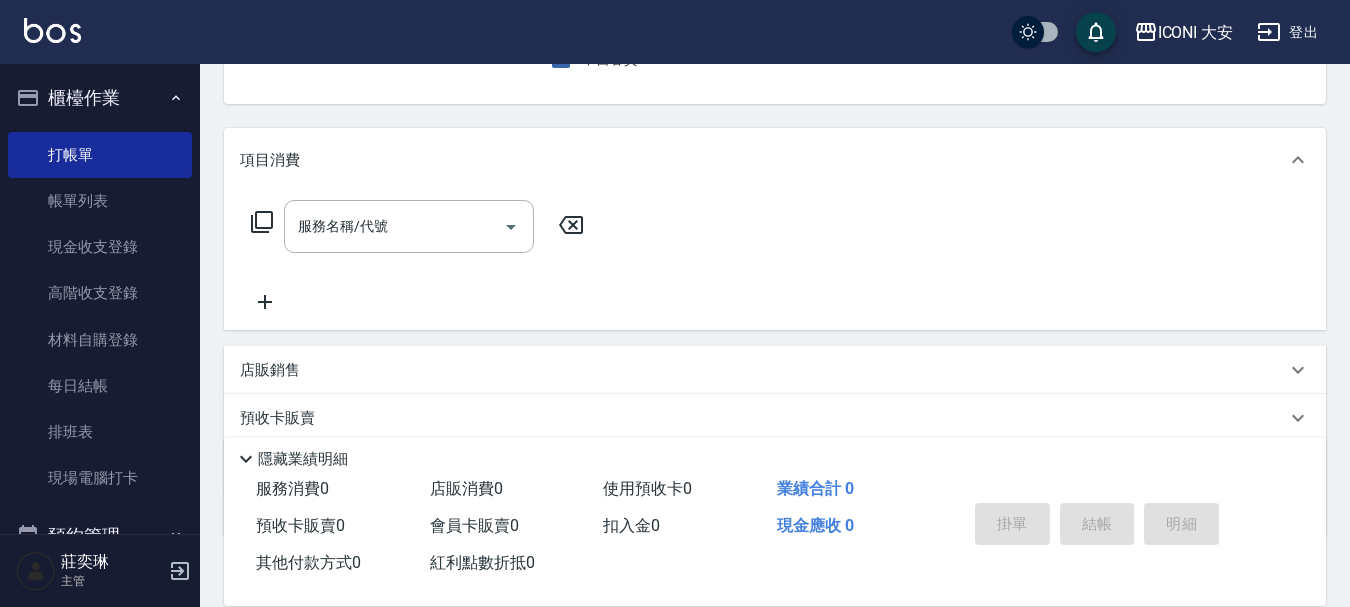 click 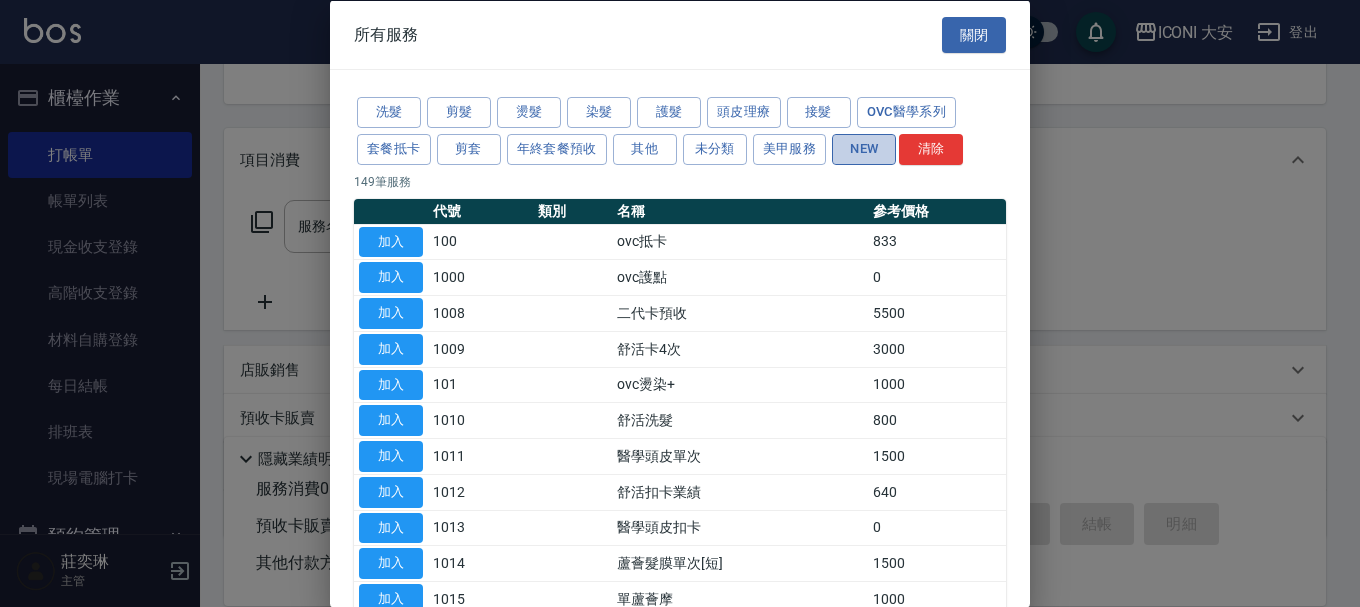 click on "NEW" at bounding box center [864, 148] 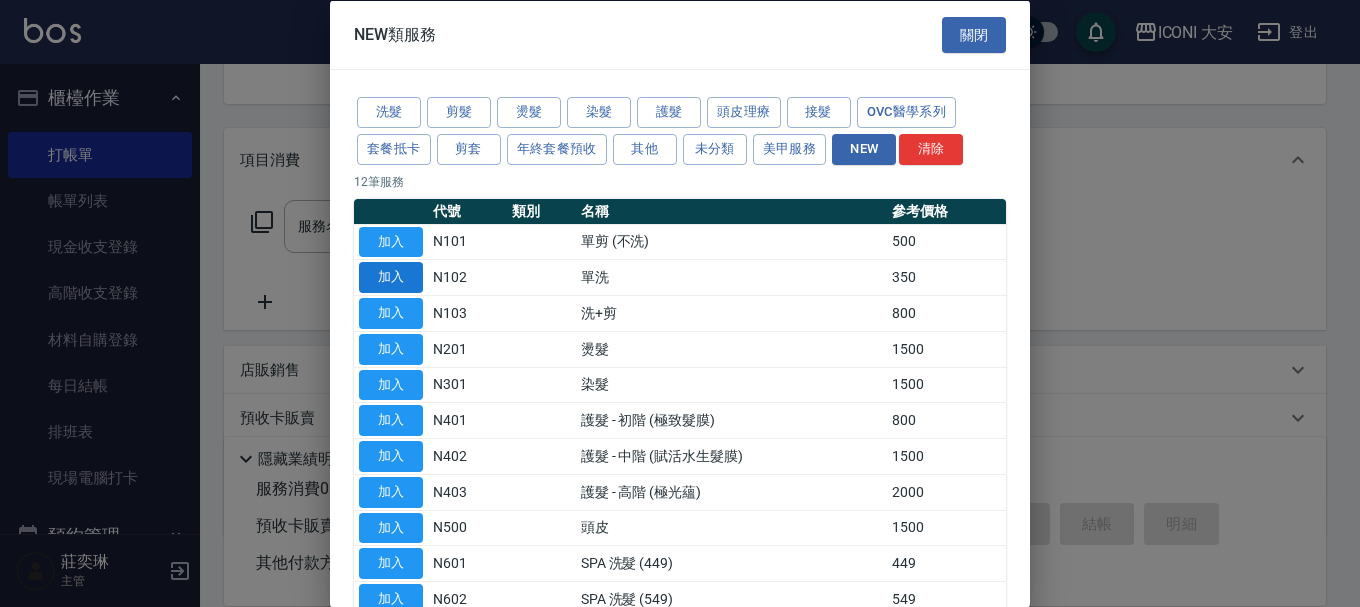 click on "加入" at bounding box center (391, 277) 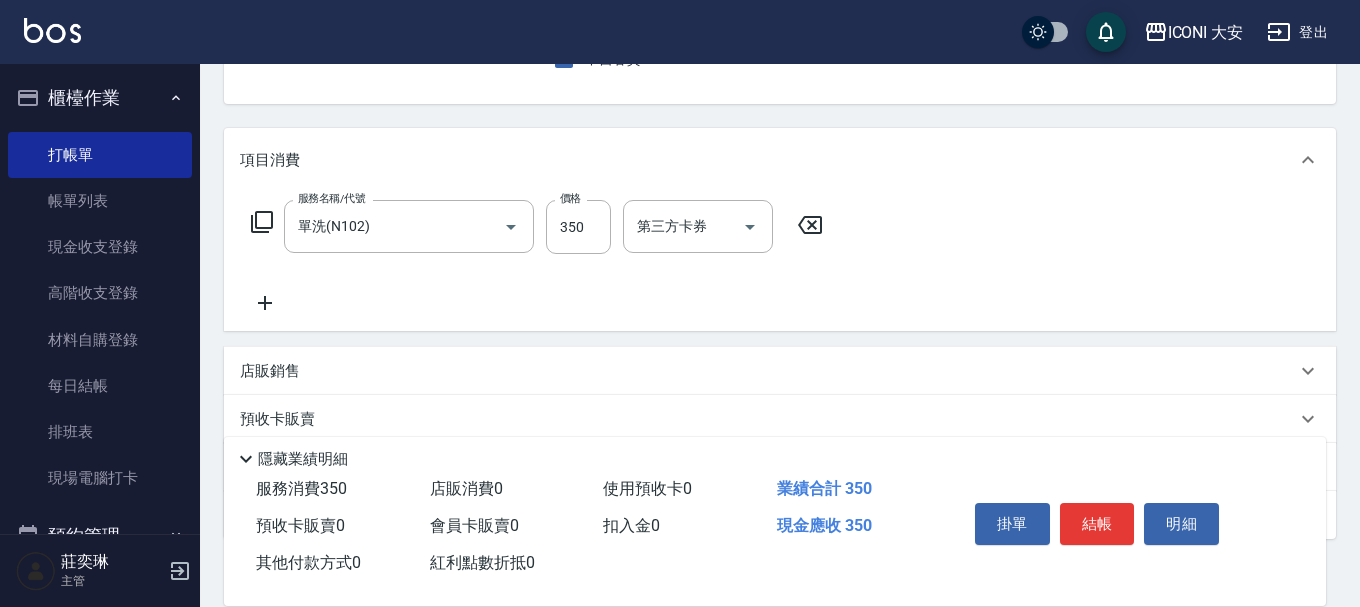 type on "單洗(N102)" 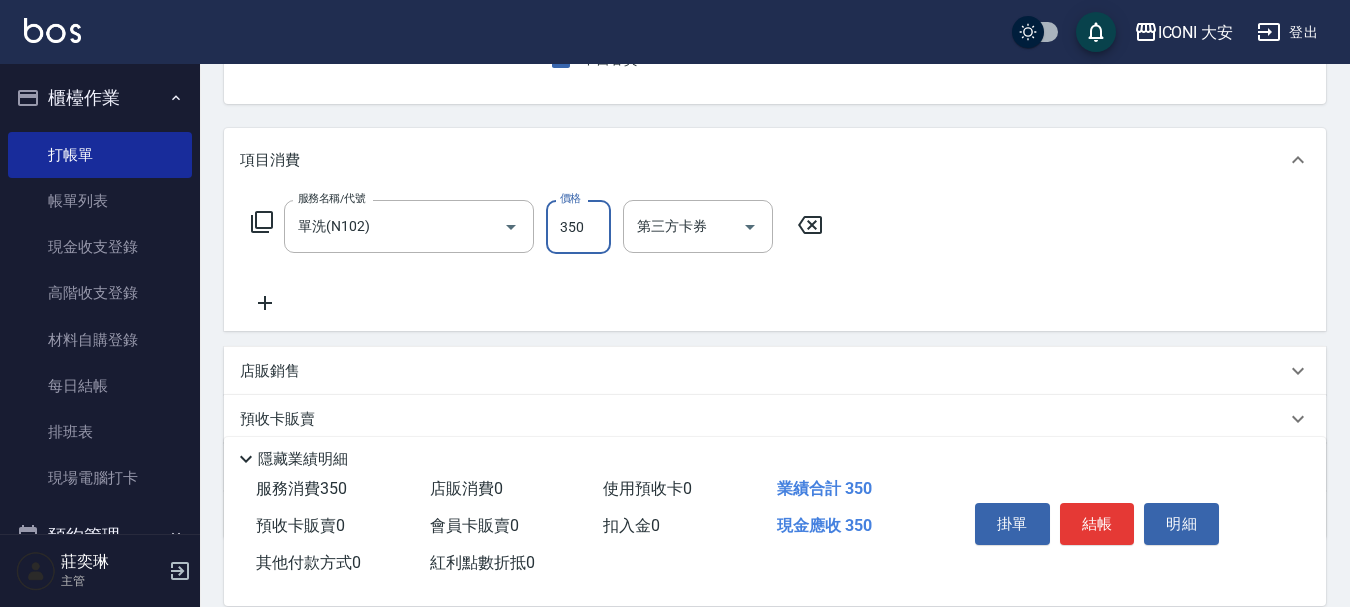 click on "350" at bounding box center [578, 227] 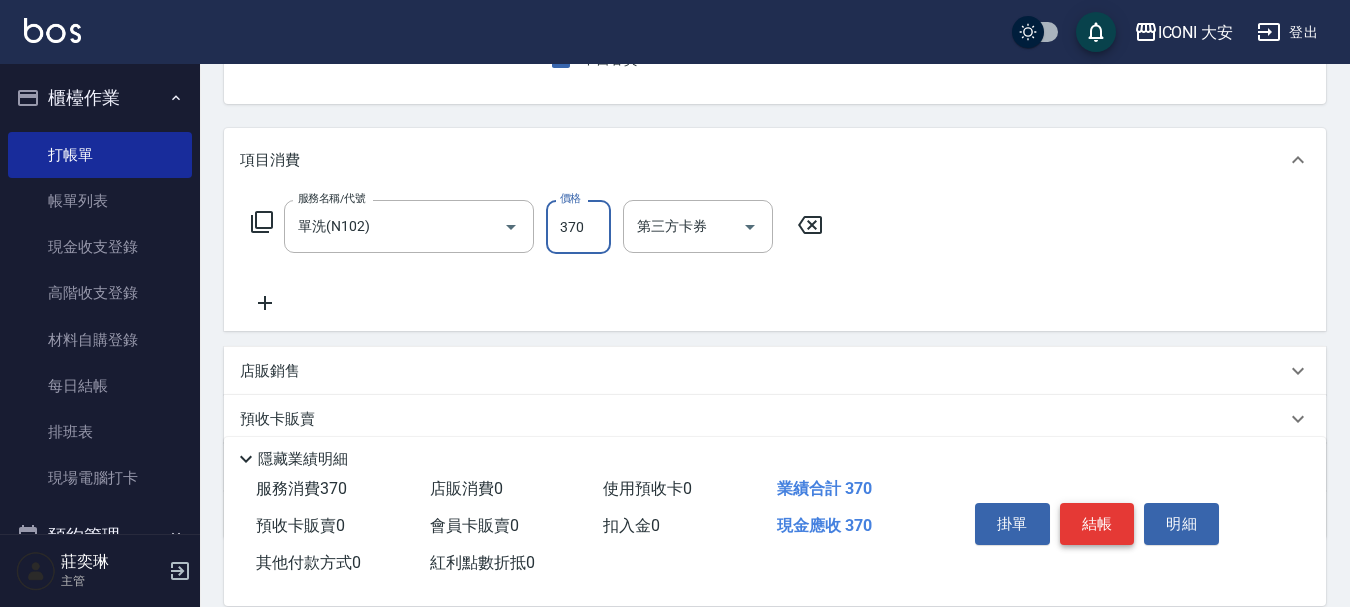 type on "370" 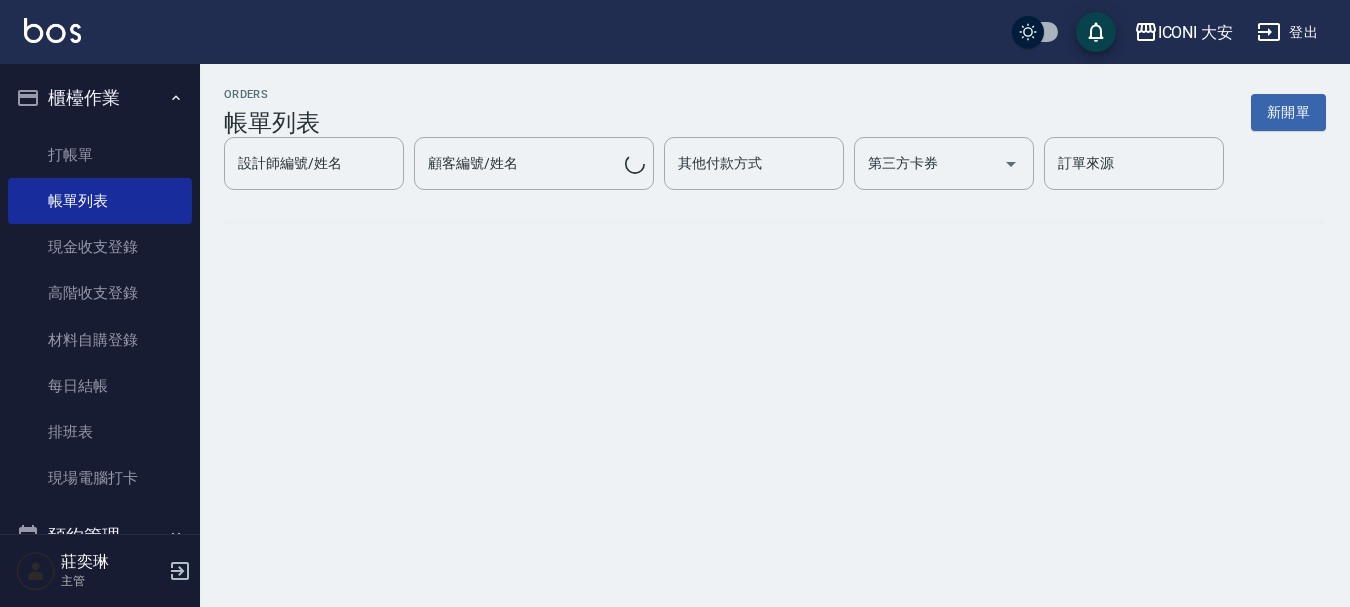 scroll, scrollTop: 0, scrollLeft: 0, axis: both 